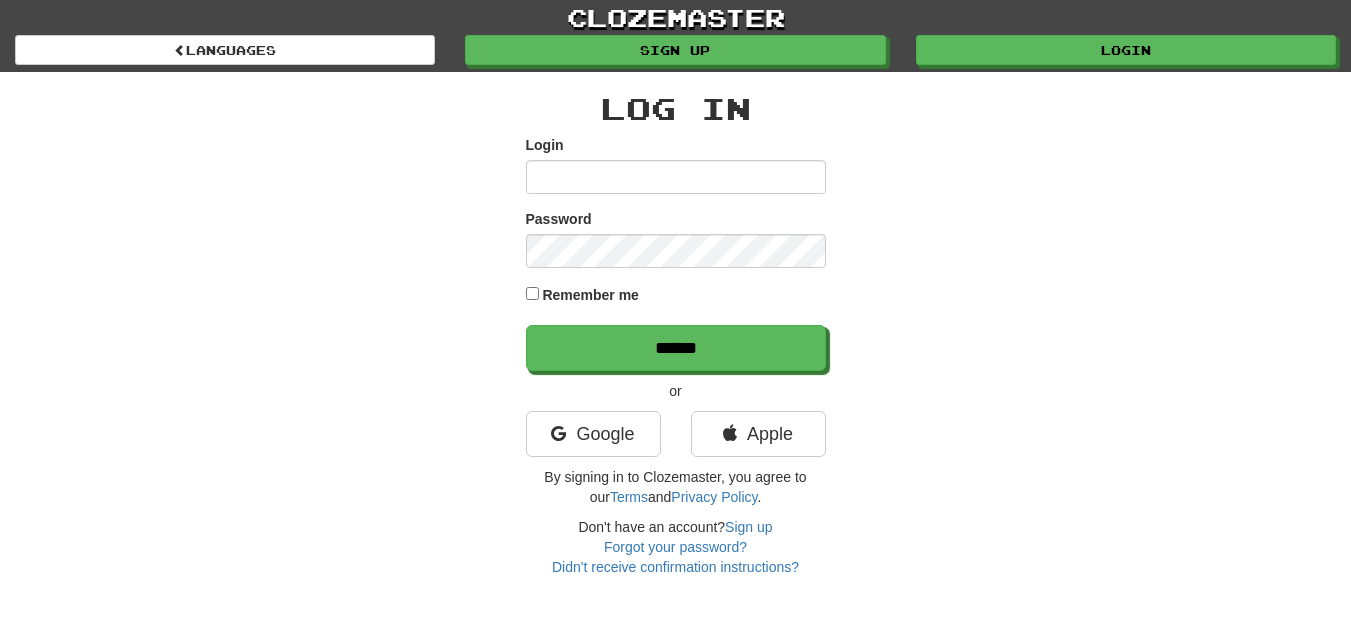drag, startPoint x: 0, startPoint y: 0, endPoint x: 577, endPoint y: 171, distance: 601.8056 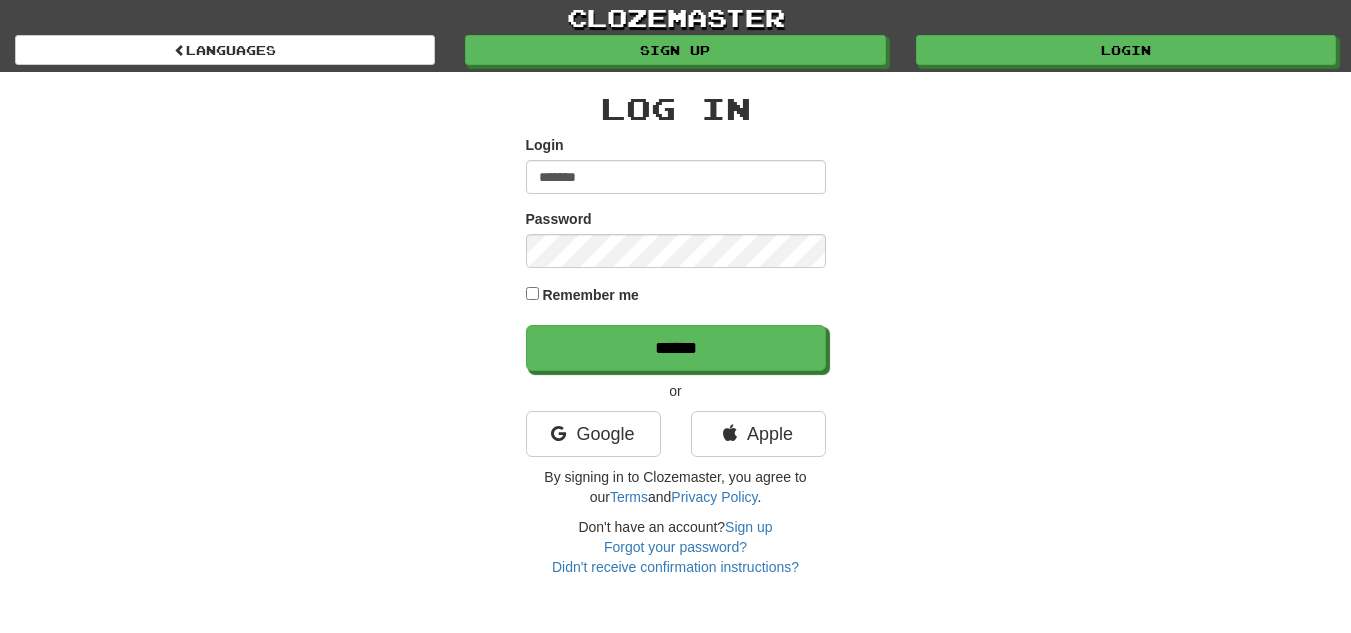 drag, startPoint x: 577, startPoint y: 171, endPoint x: 668, endPoint y: 174, distance: 91.04944 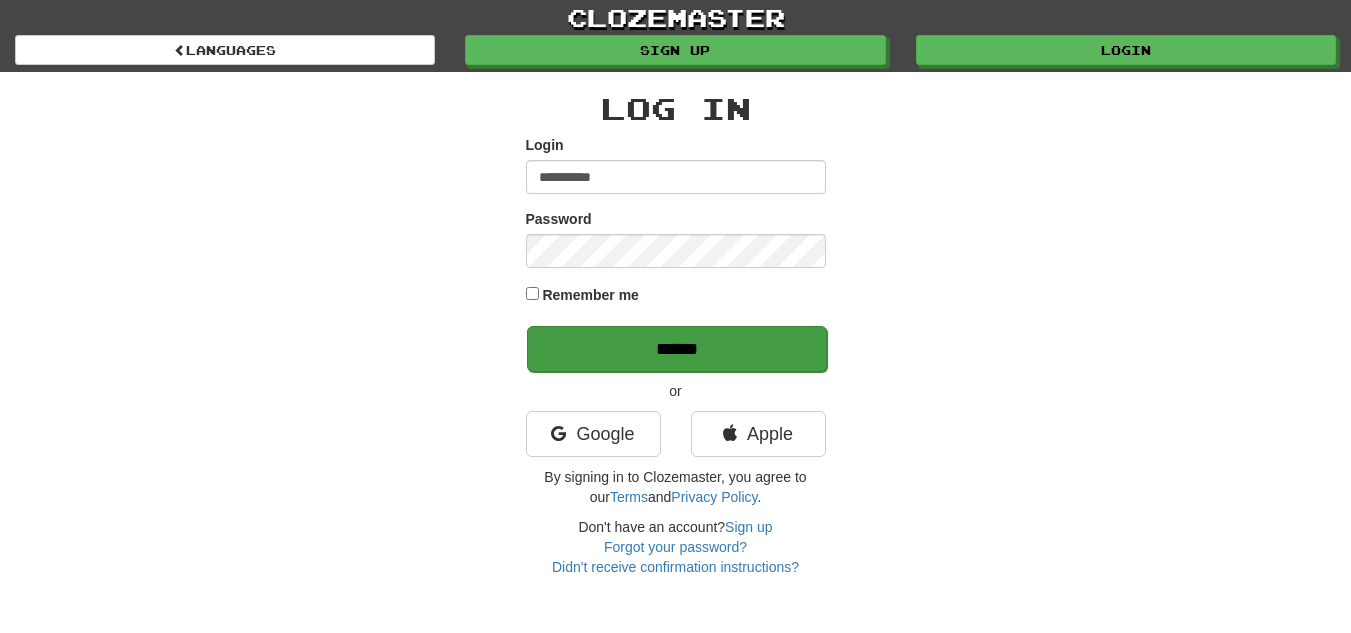 type on "**********" 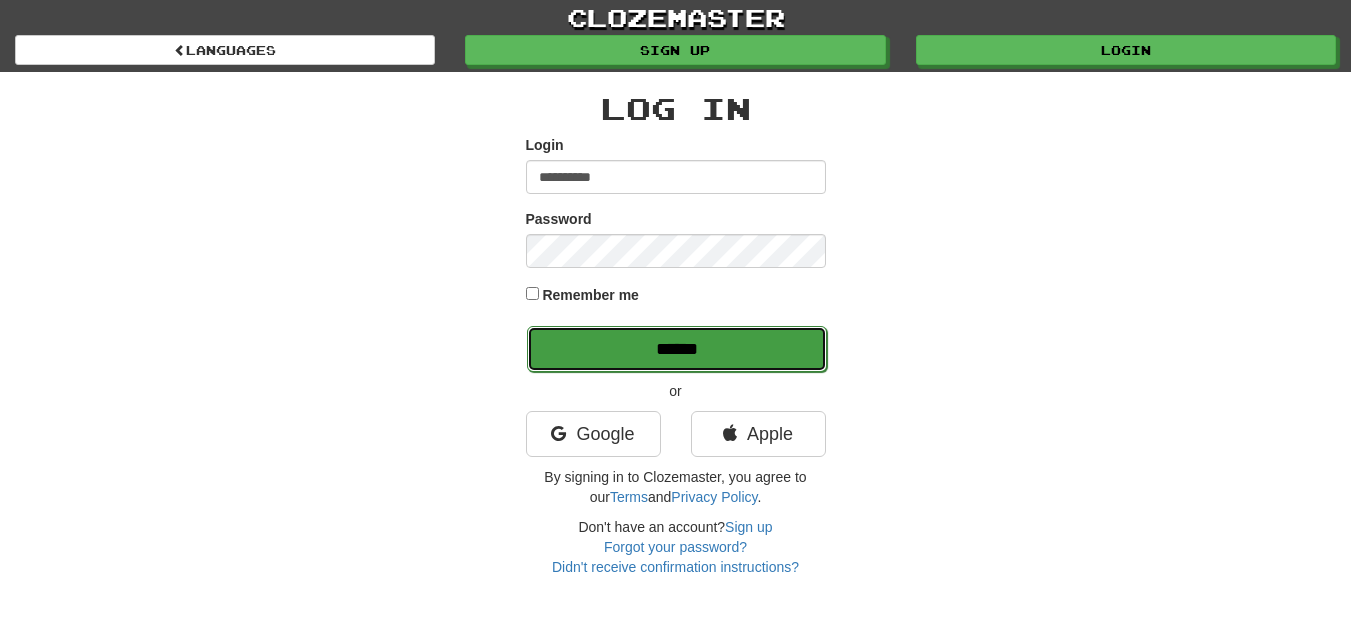 click on "******" at bounding box center (677, 349) 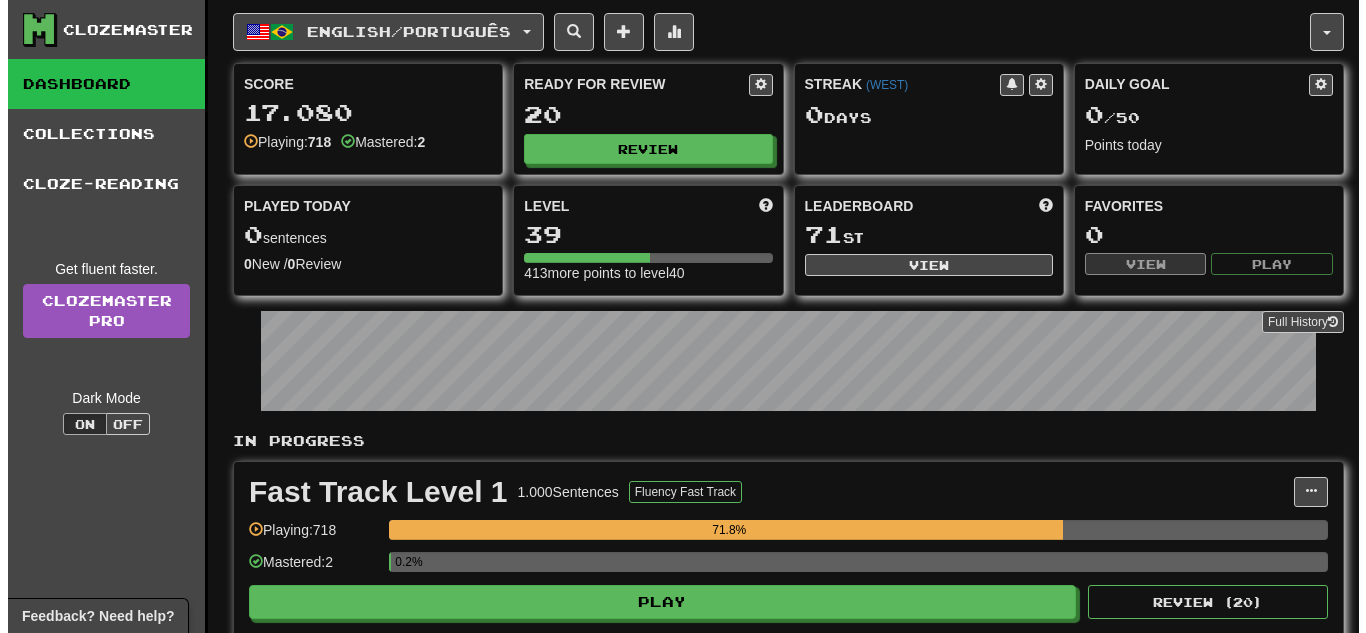 scroll, scrollTop: 0, scrollLeft: 0, axis: both 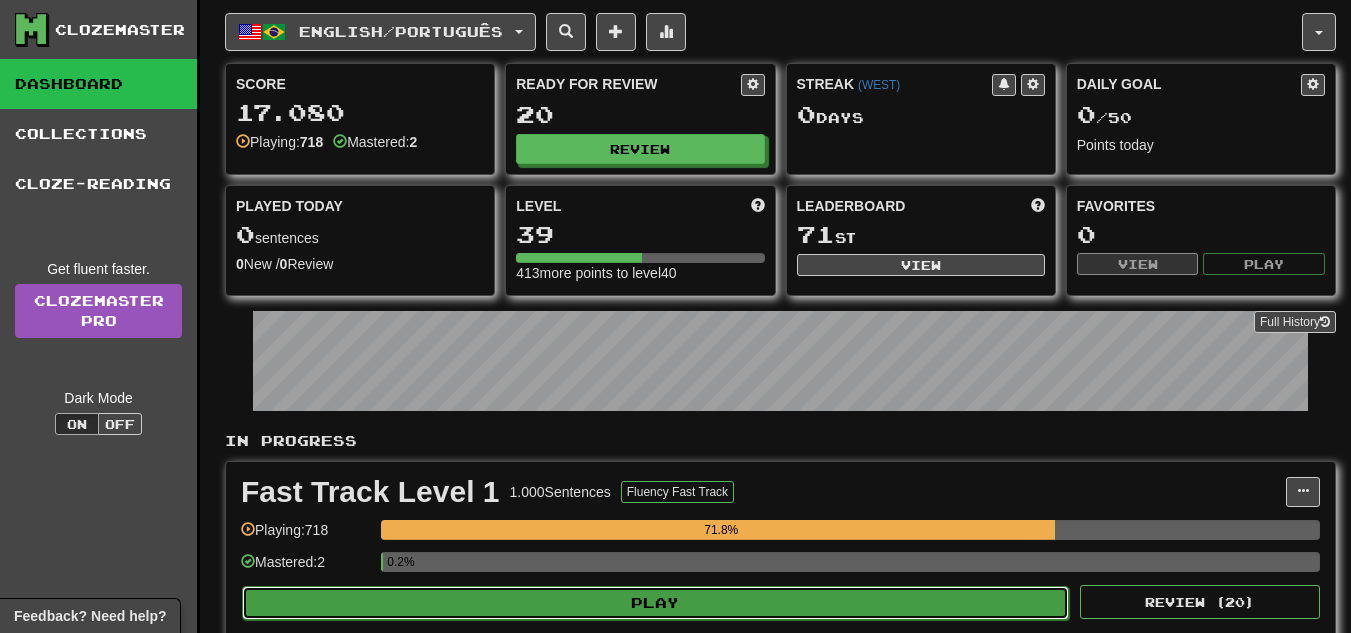click on "Play" at bounding box center [655, 603] 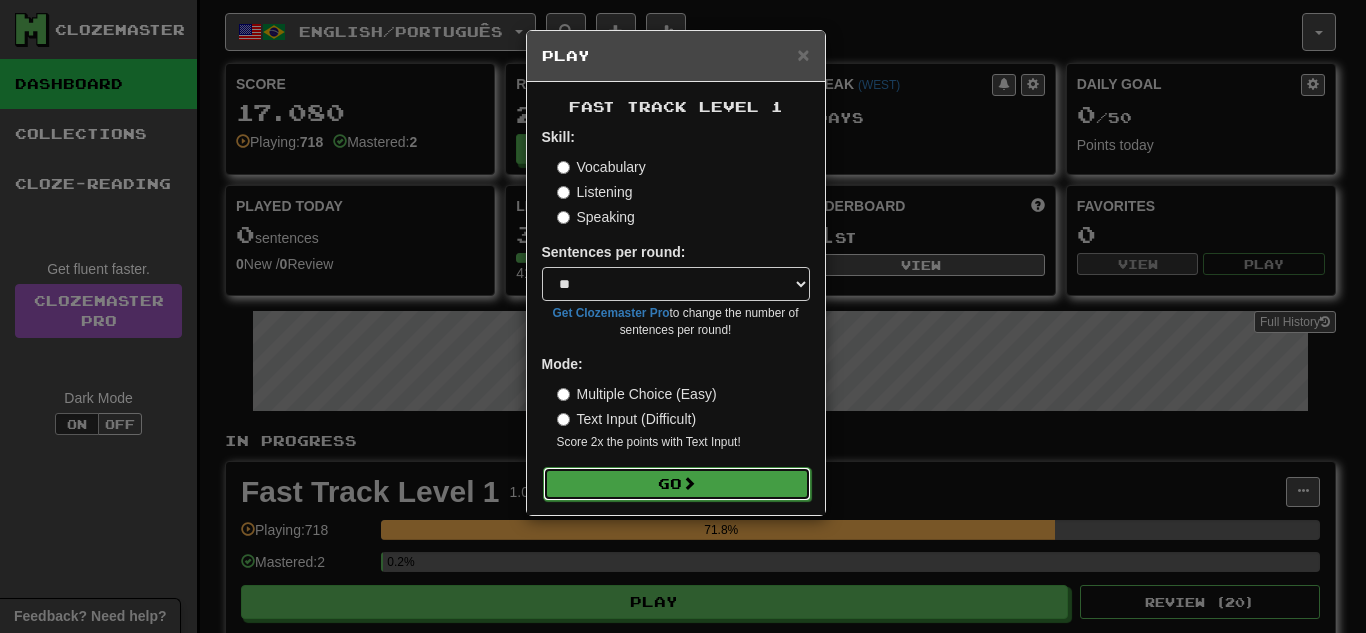 click on "Go" at bounding box center (677, 484) 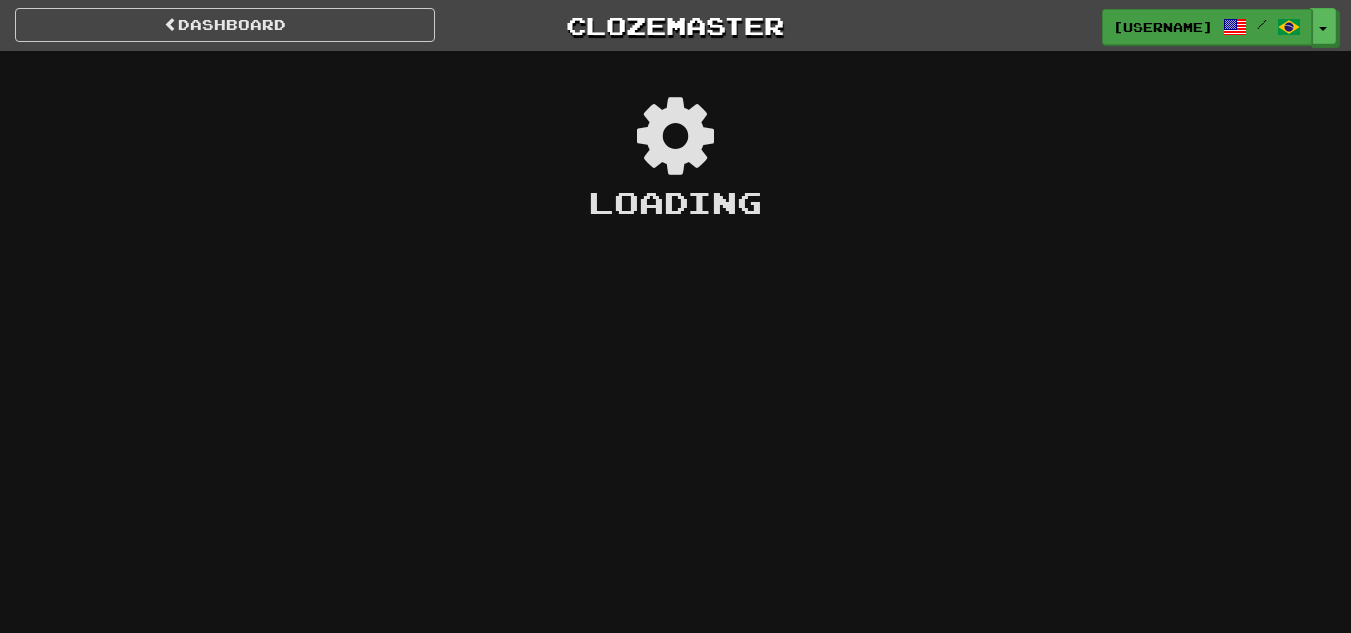 scroll, scrollTop: 0, scrollLeft: 0, axis: both 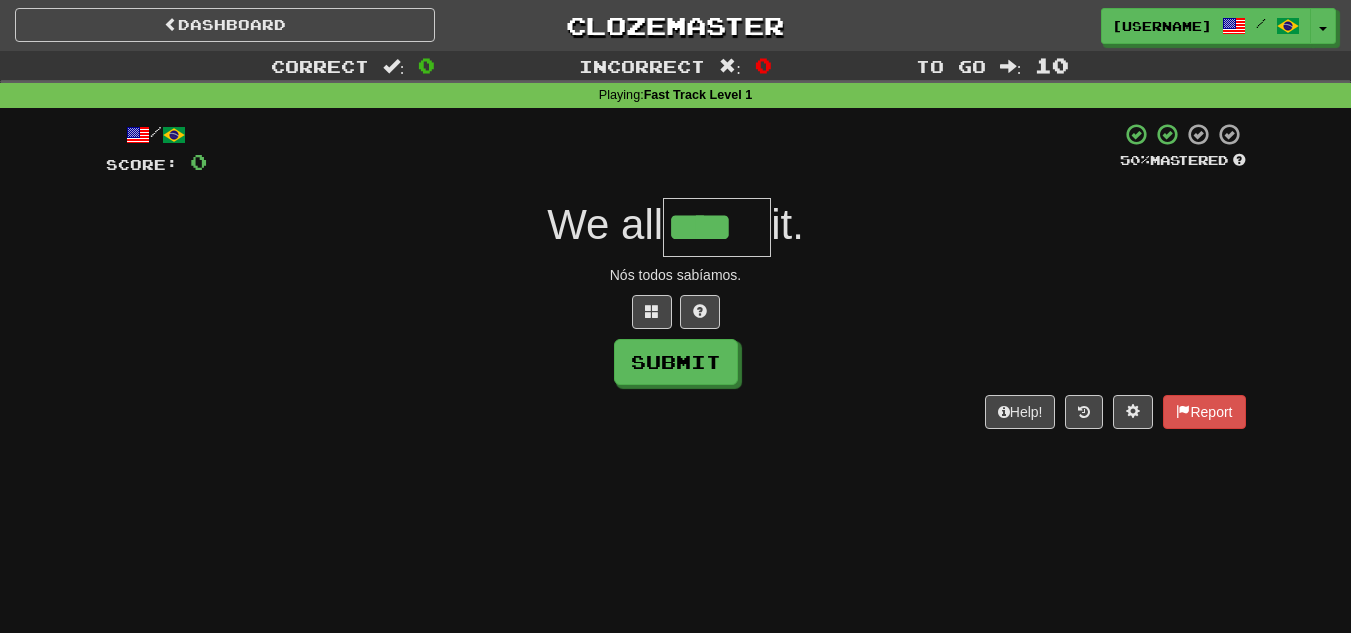 type on "****" 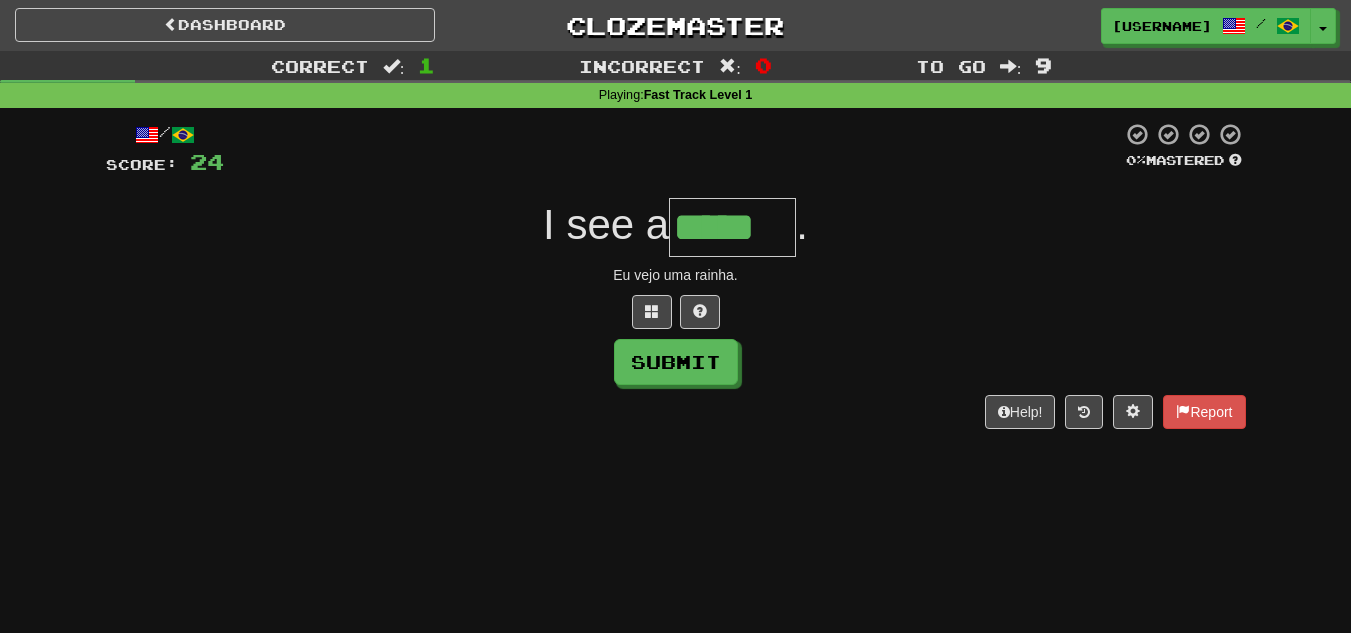 type on "*****" 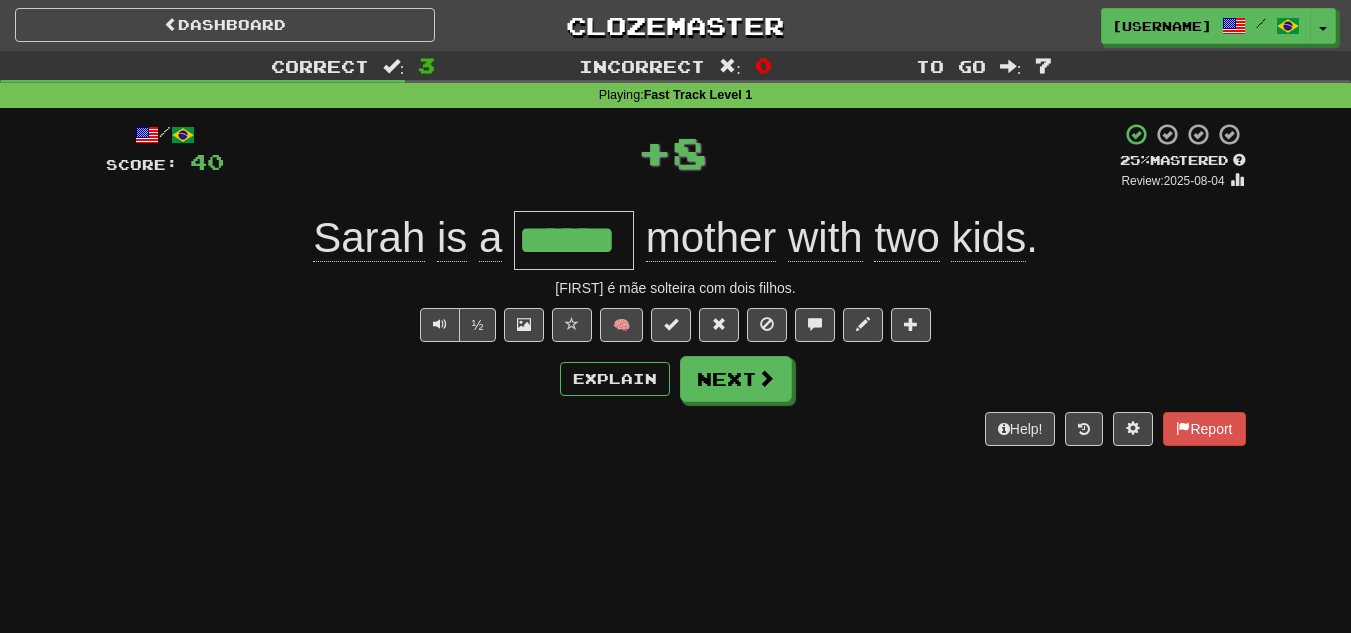 type on "*" 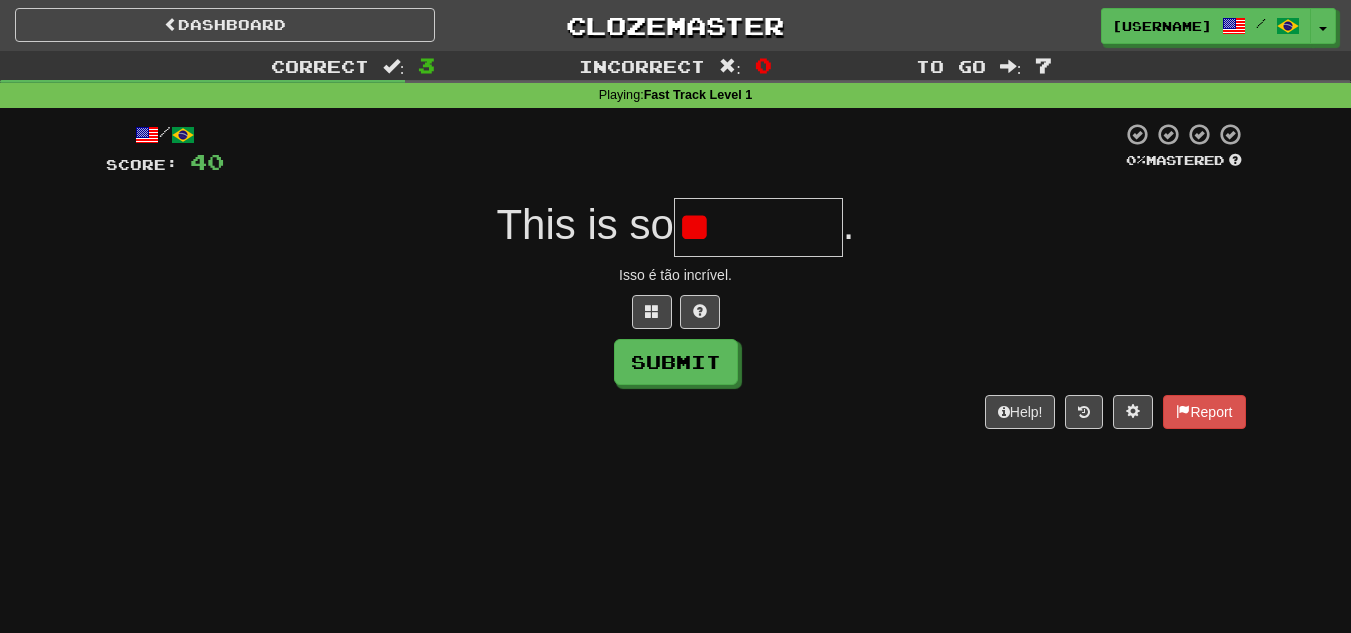 type on "*" 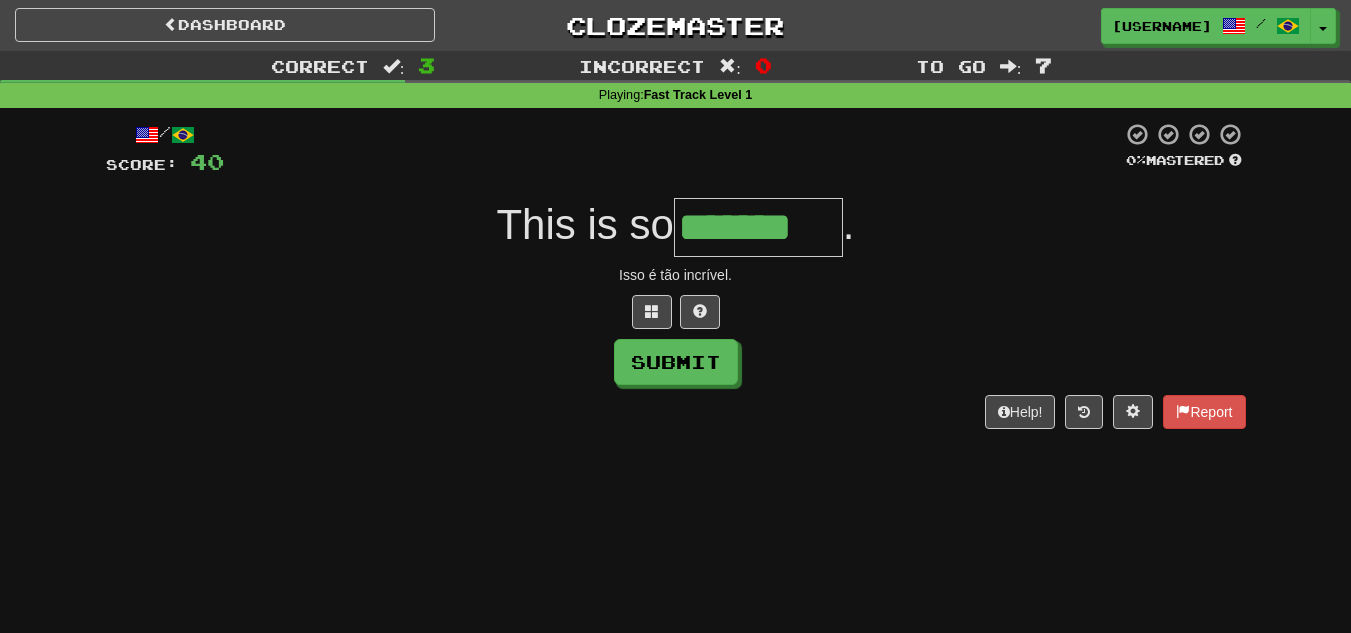 type on "*******" 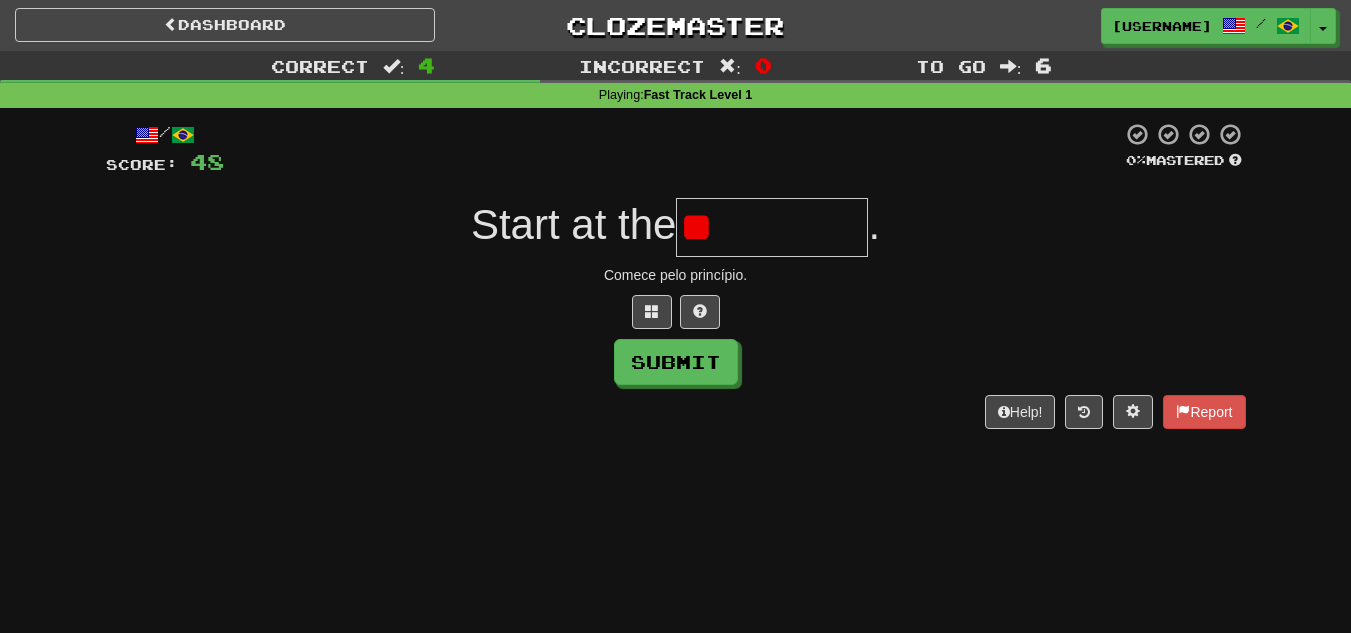 type on "*" 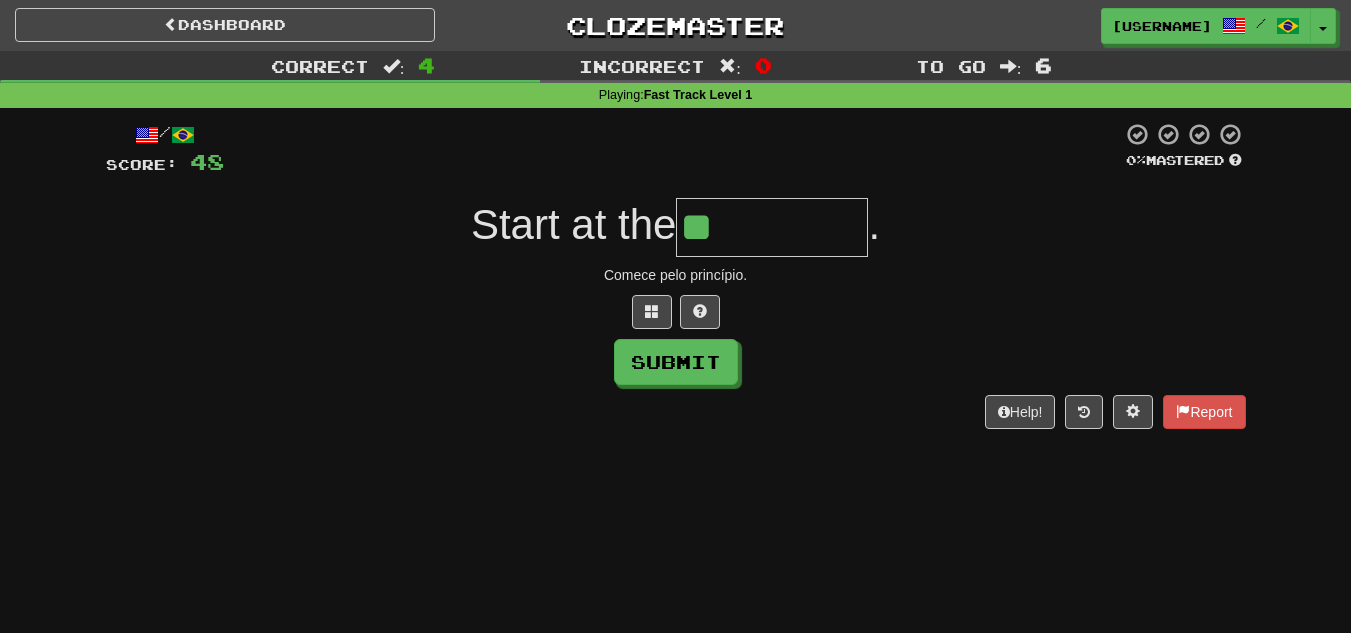type on "*********" 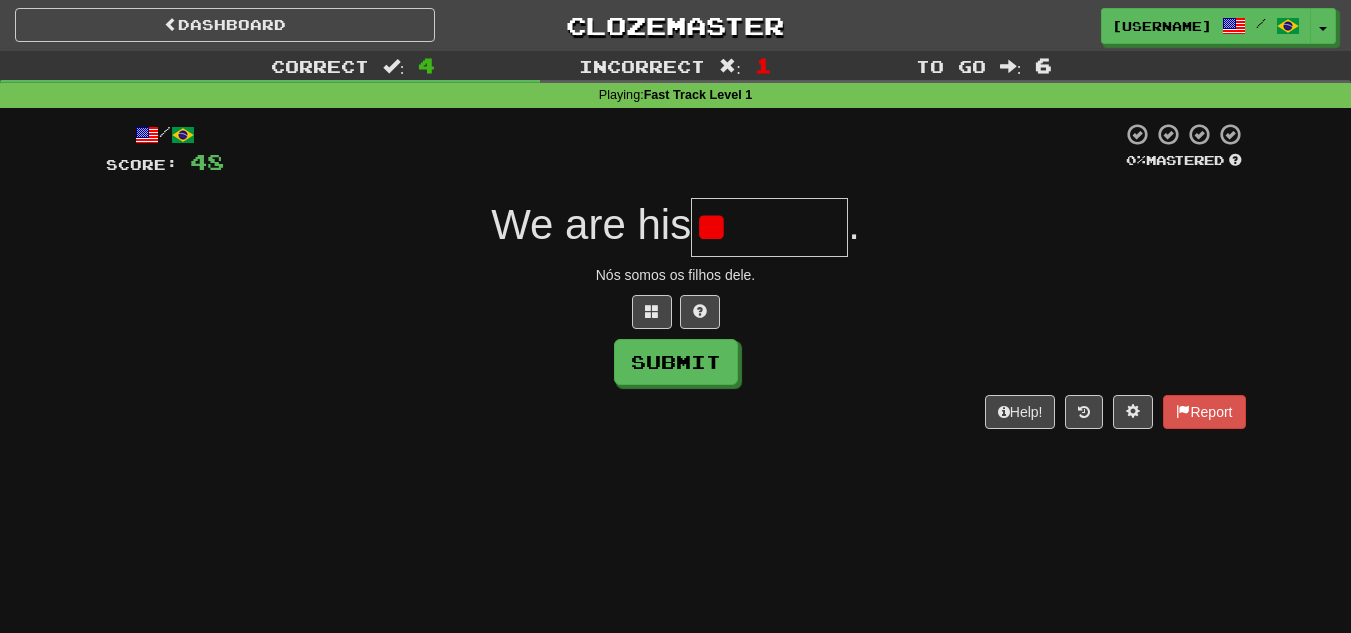 type on "*" 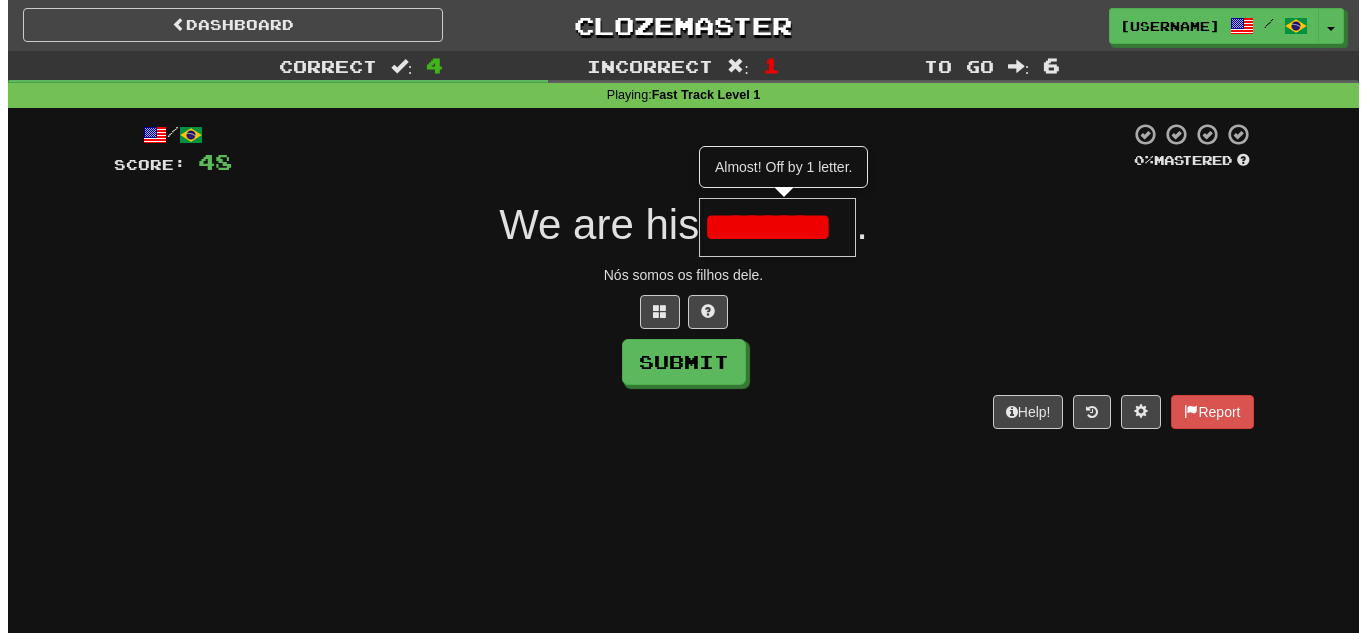scroll, scrollTop: 0, scrollLeft: 0, axis: both 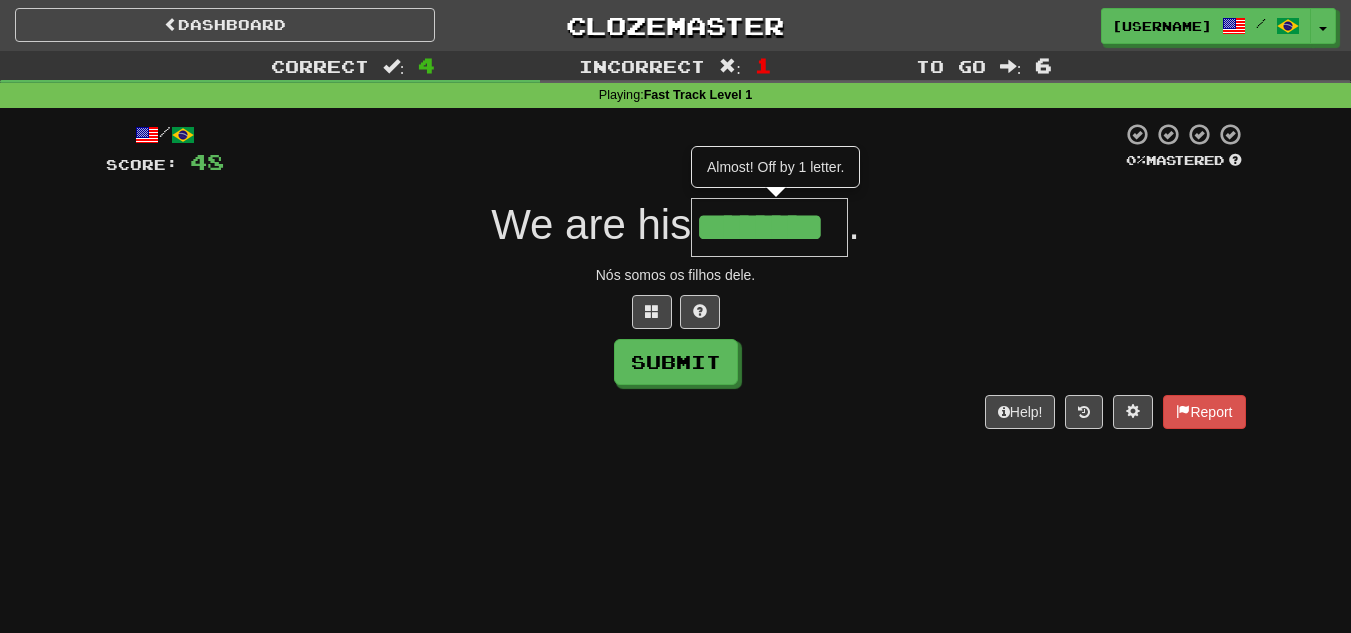 type on "********" 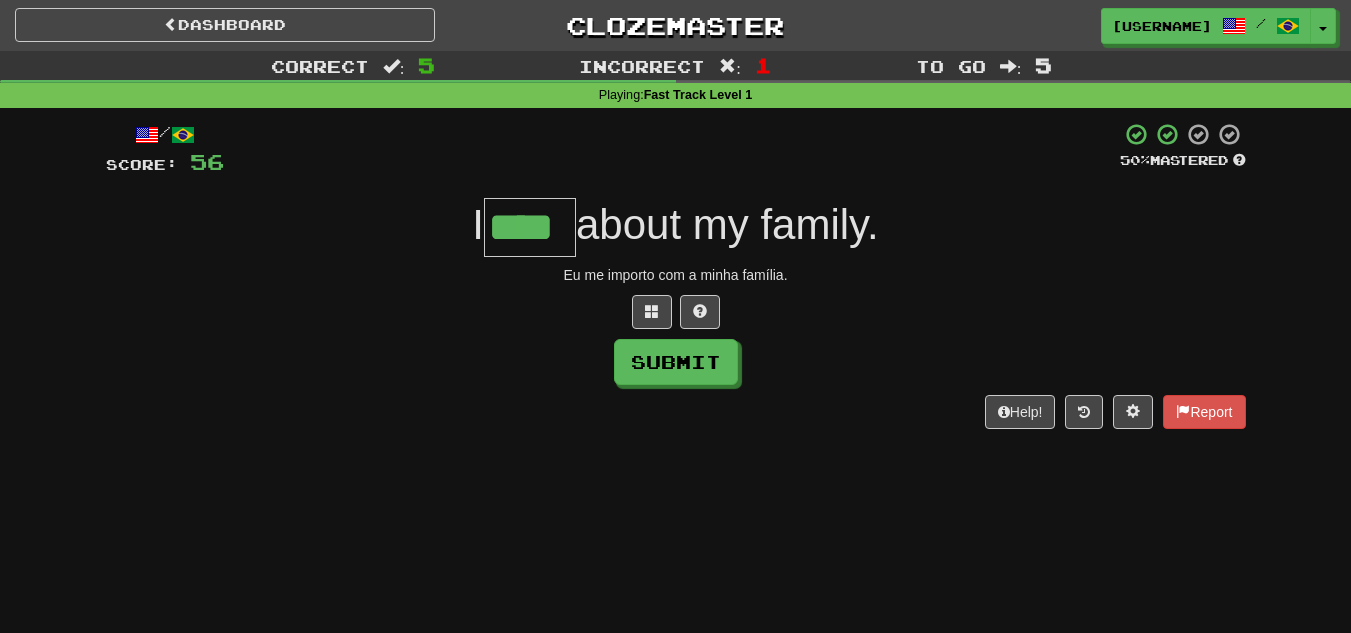 type on "****" 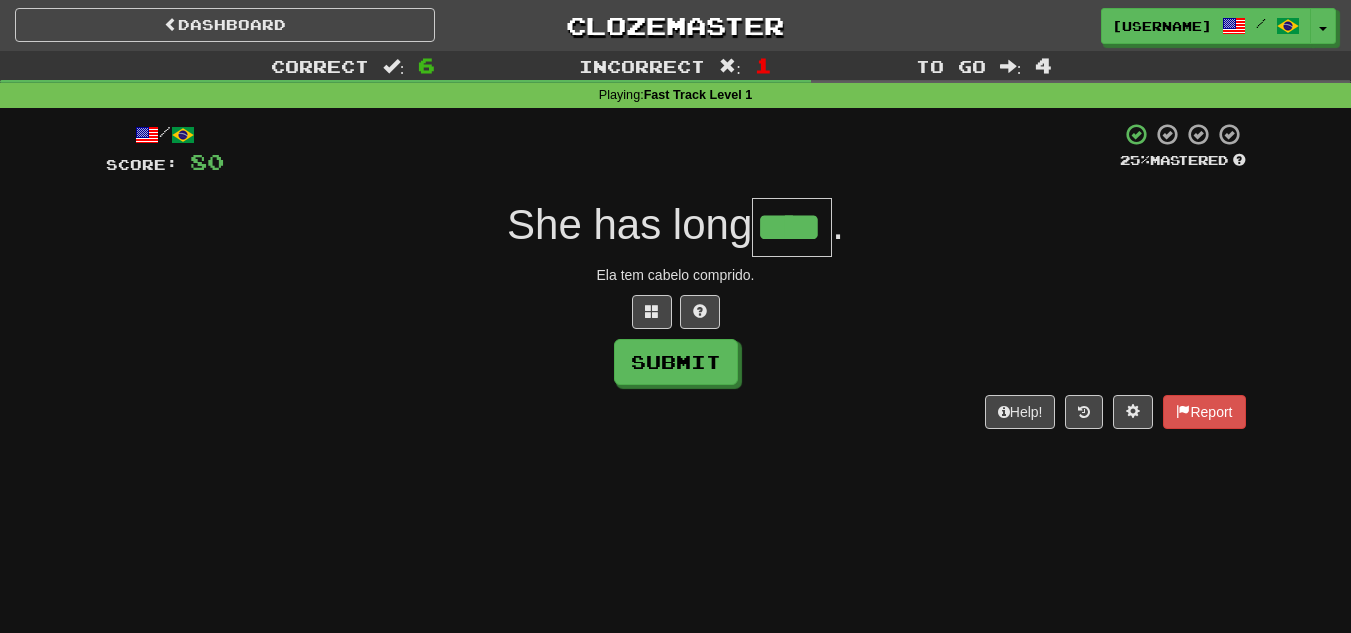 type on "****" 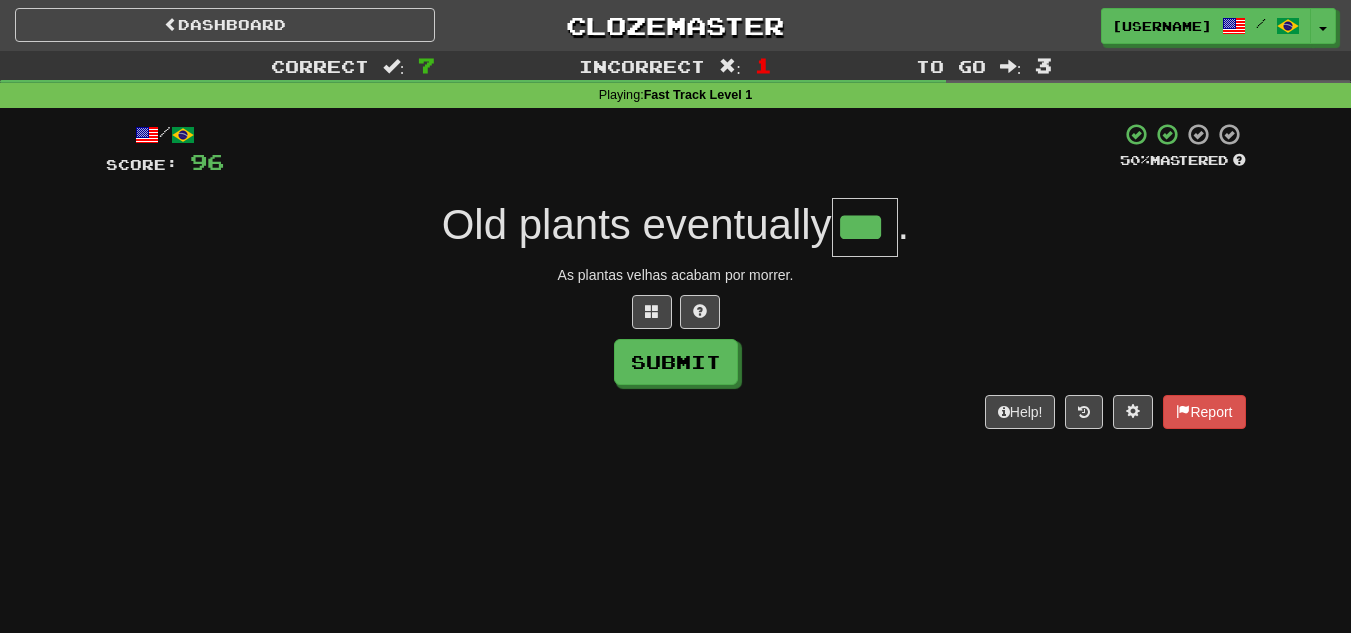 type on "***" 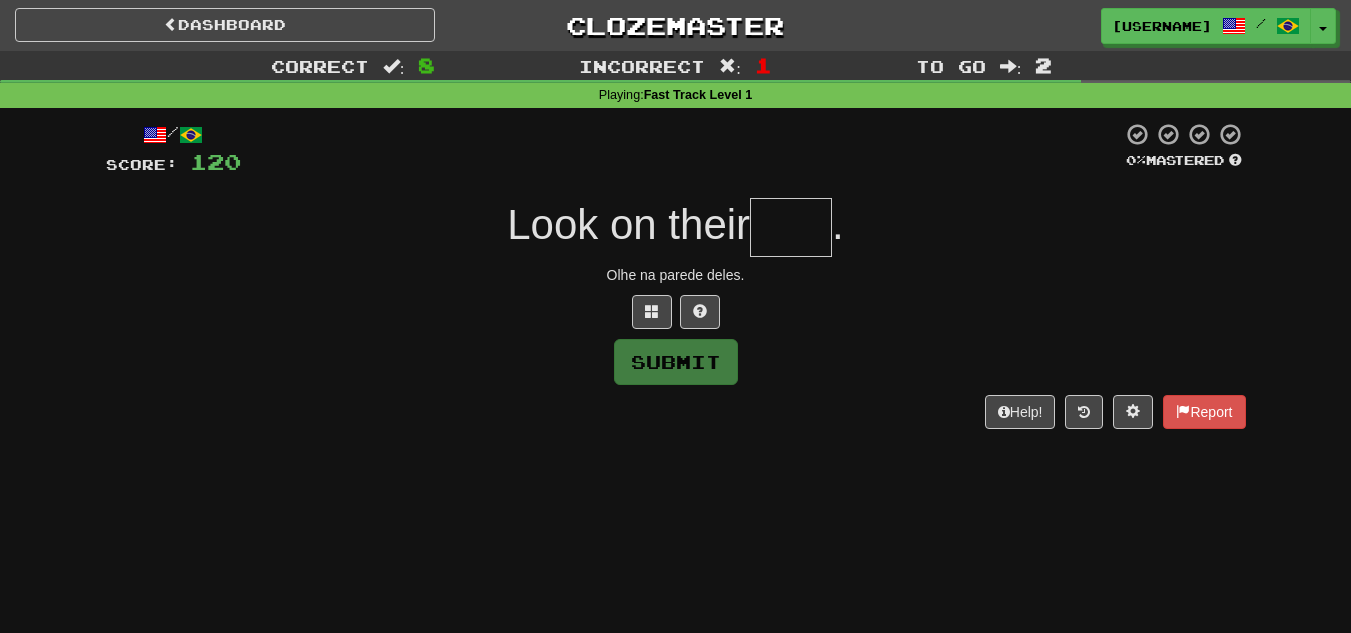 type on "*" 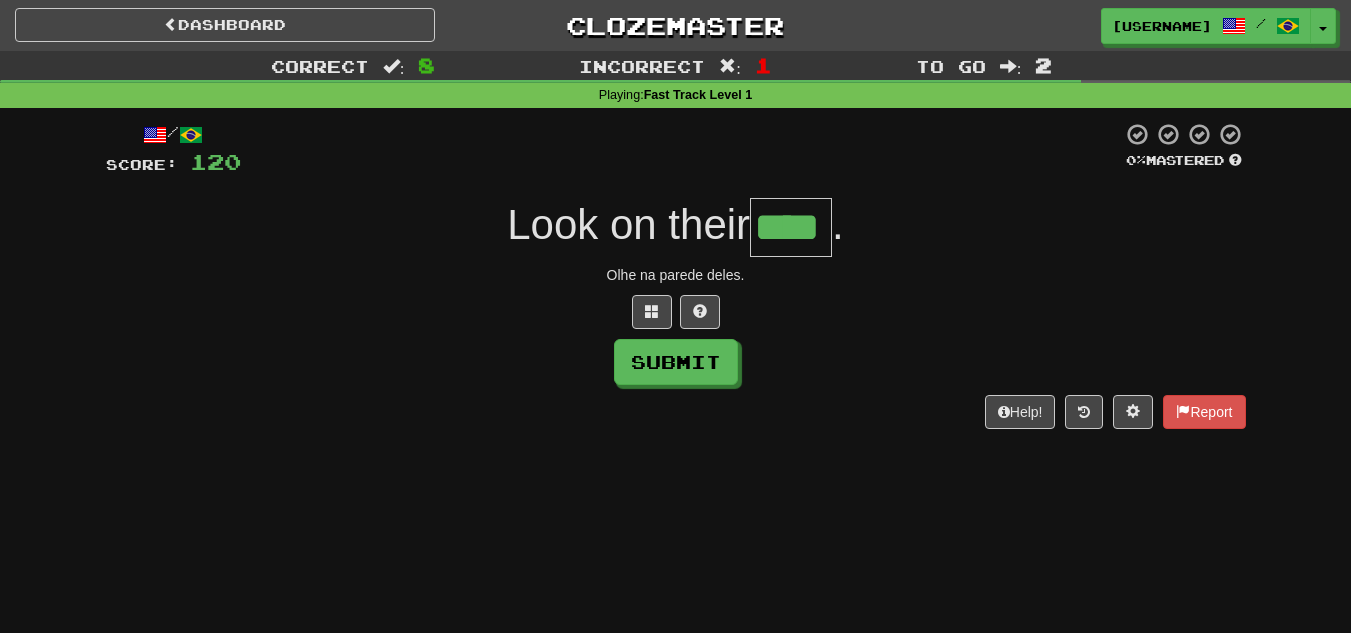 type on "****" 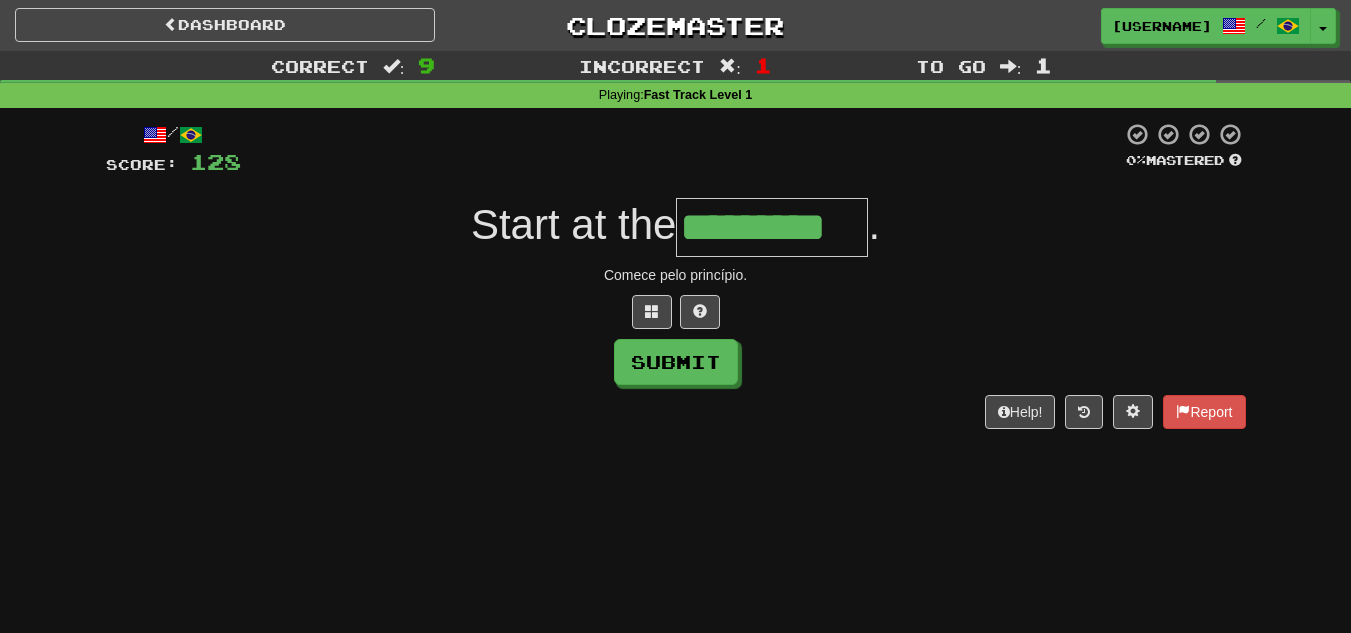 type on "*********" 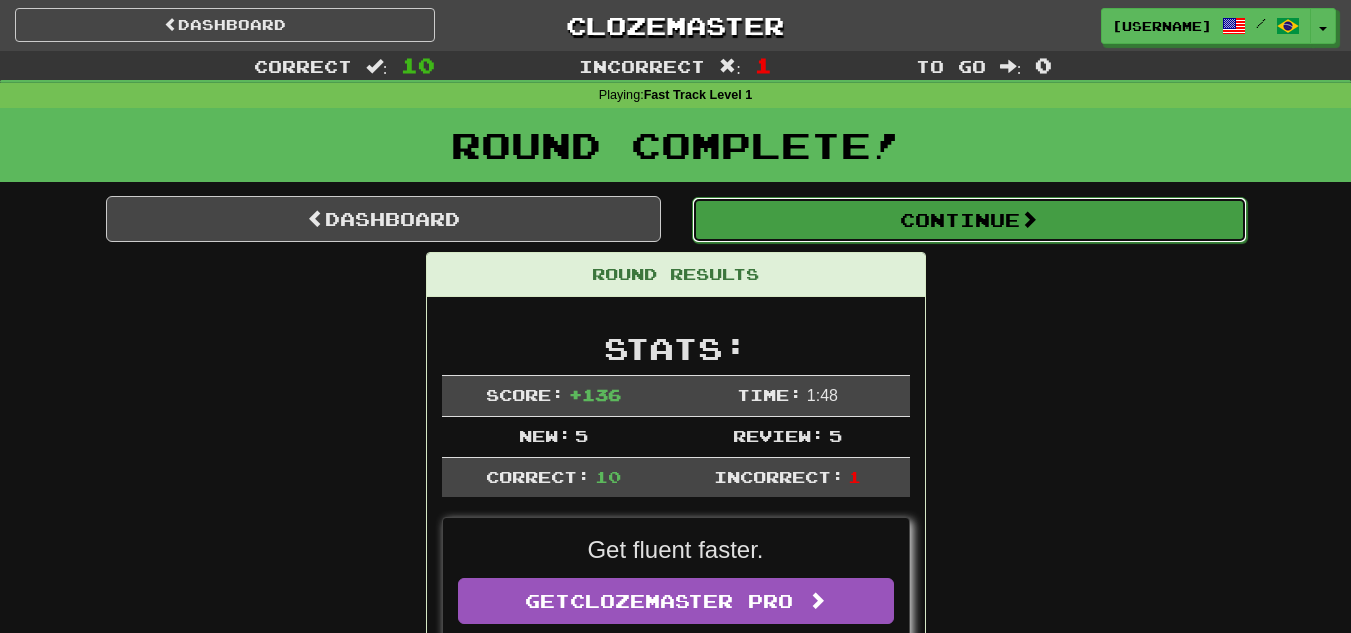 click on "Continue" at bounding box center (969, 220) 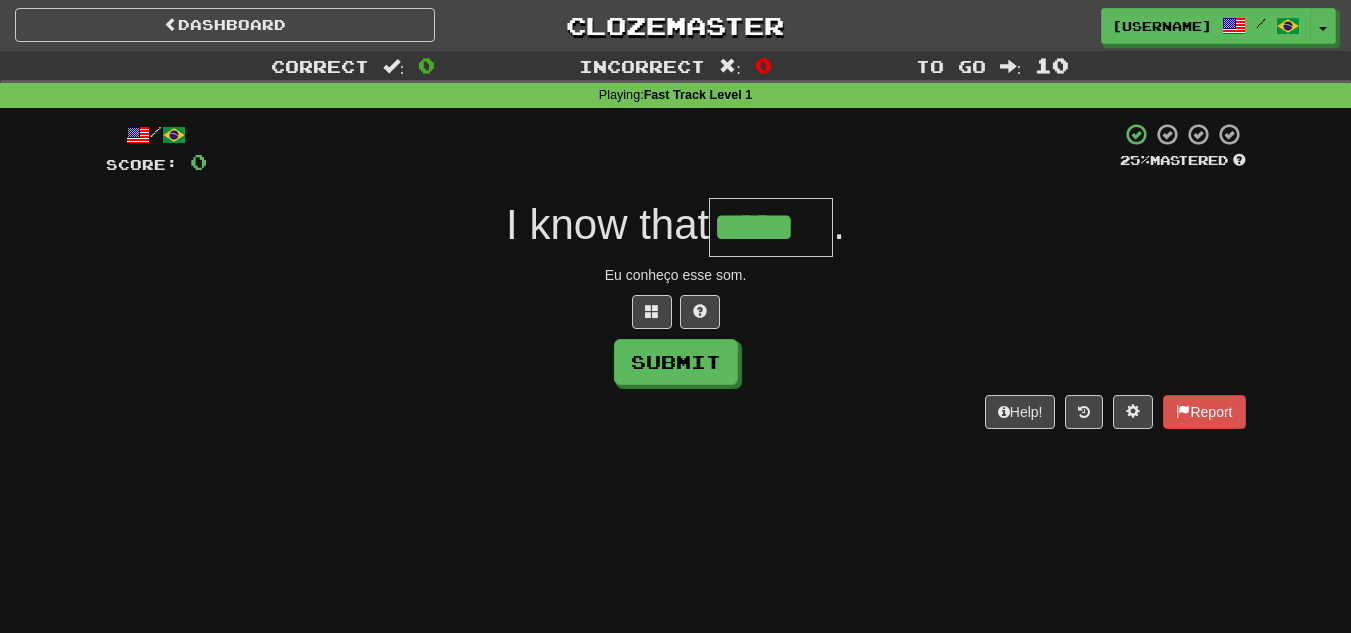 type on "*****" 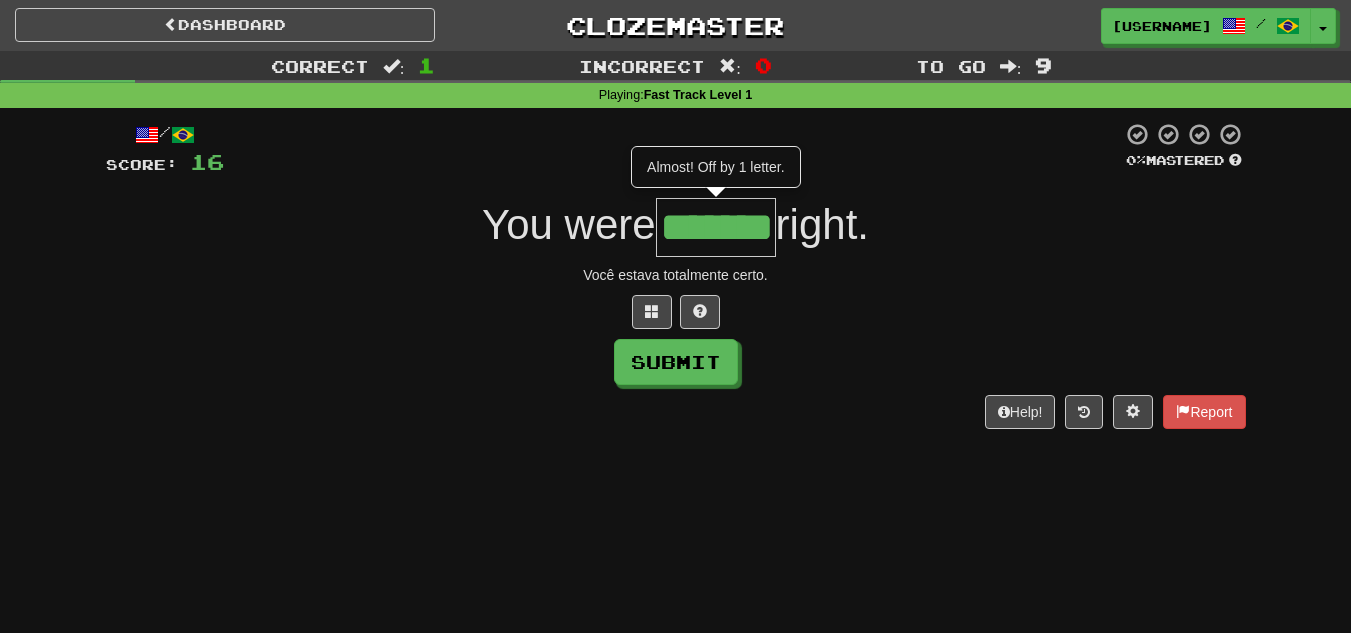 type on "*******" 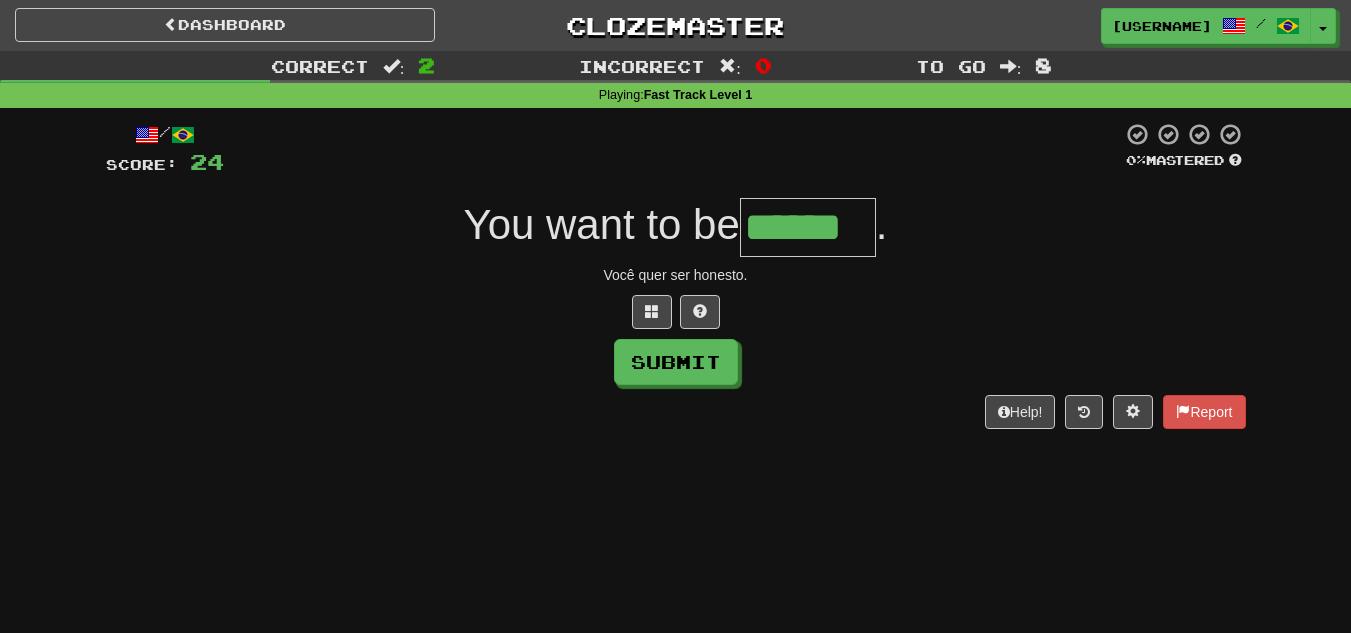 type on "******" 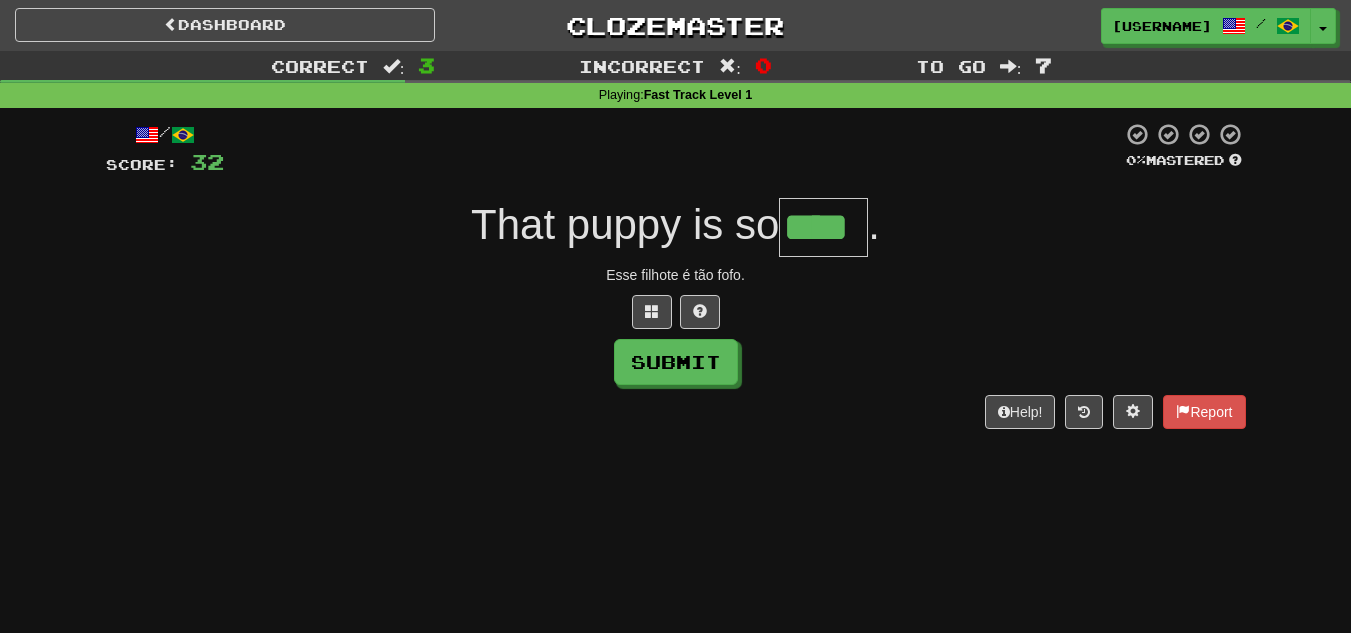 type on "****" 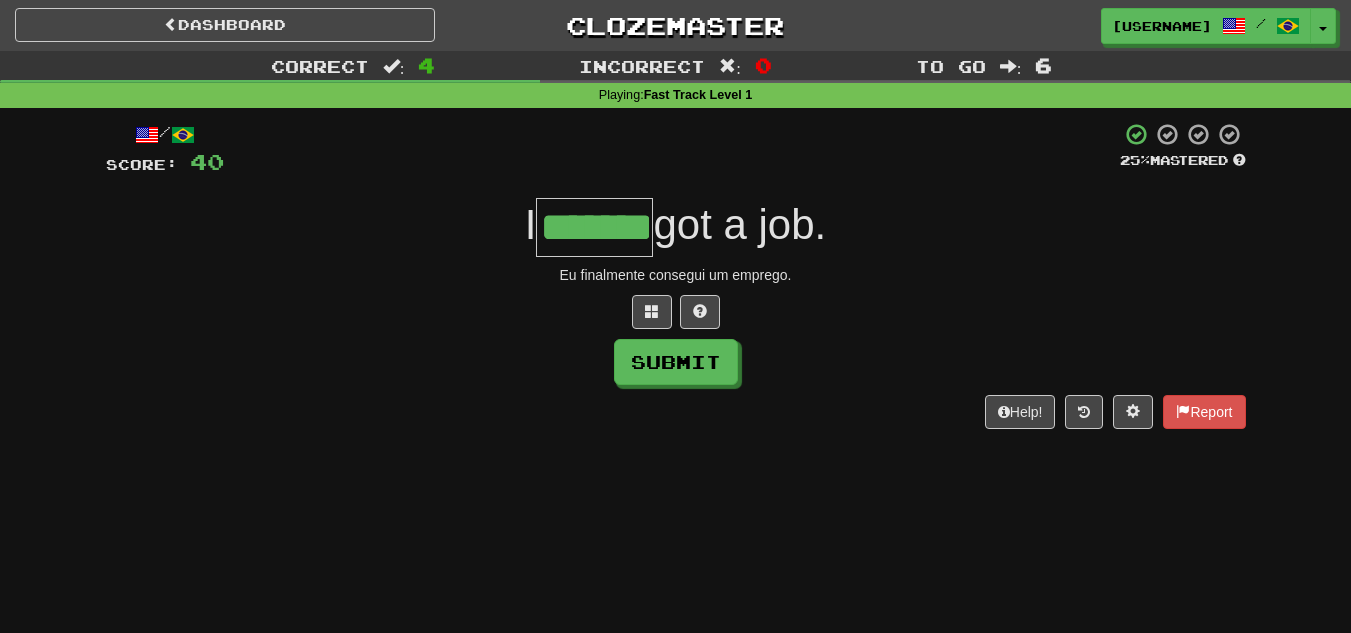 type on "*******" 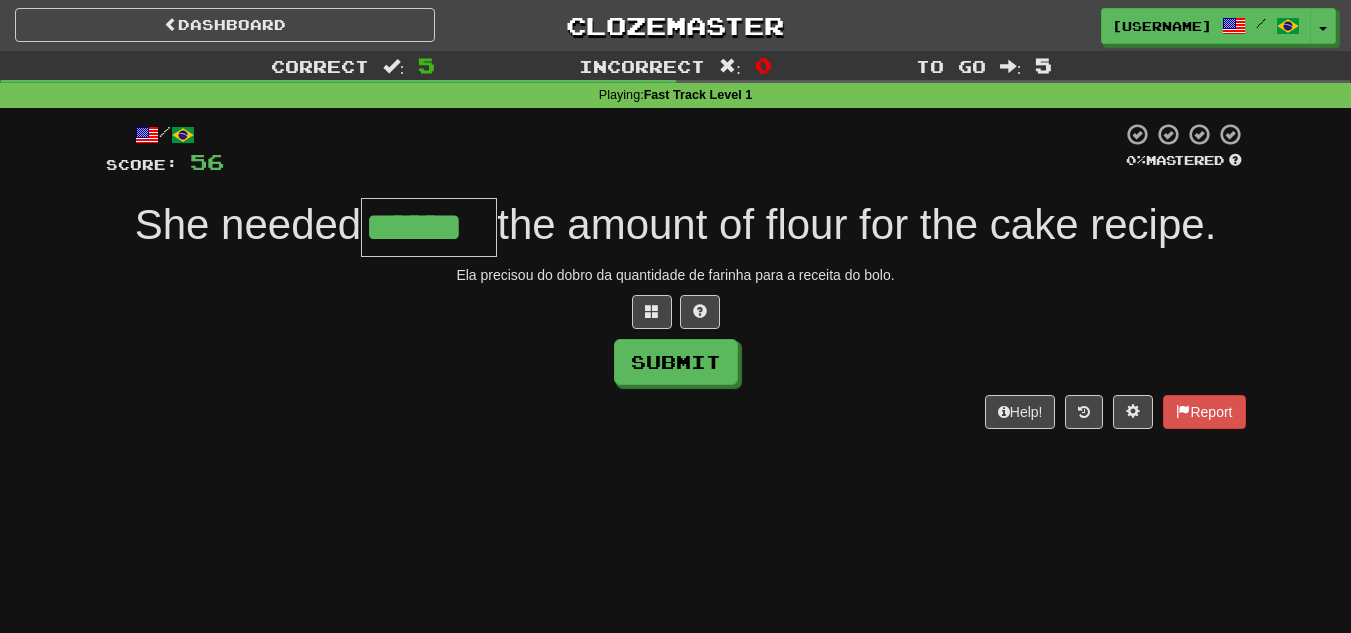 type on "******" 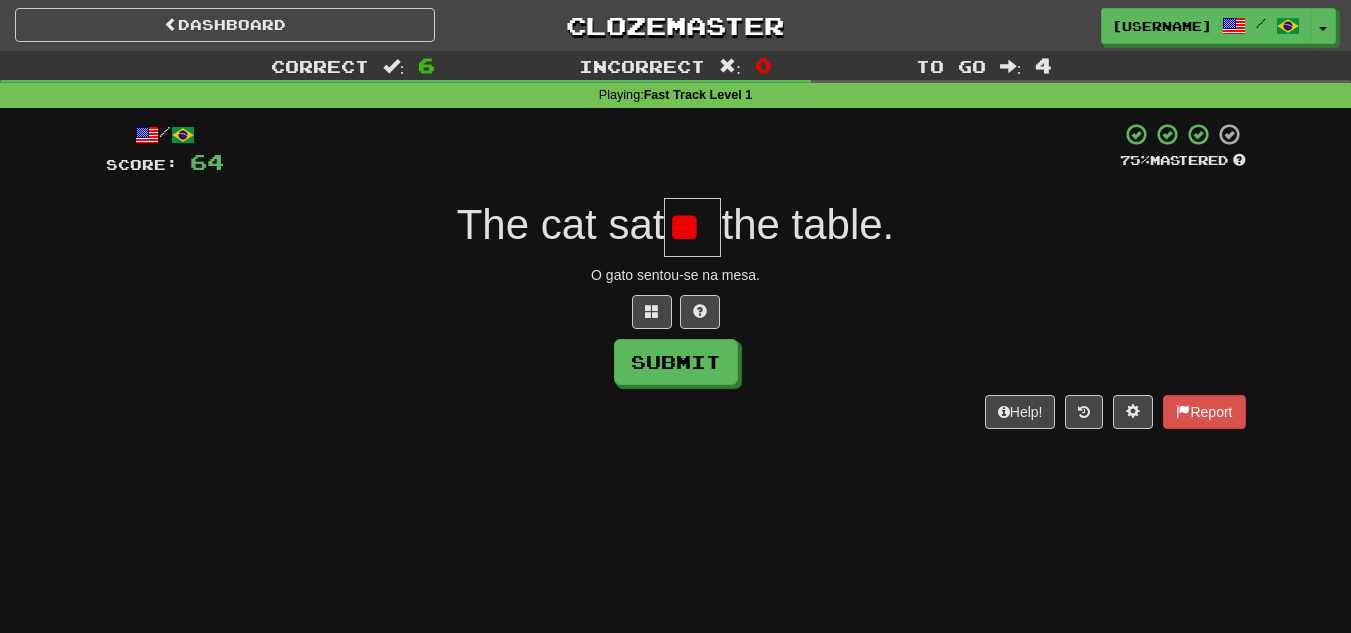 type on "*" 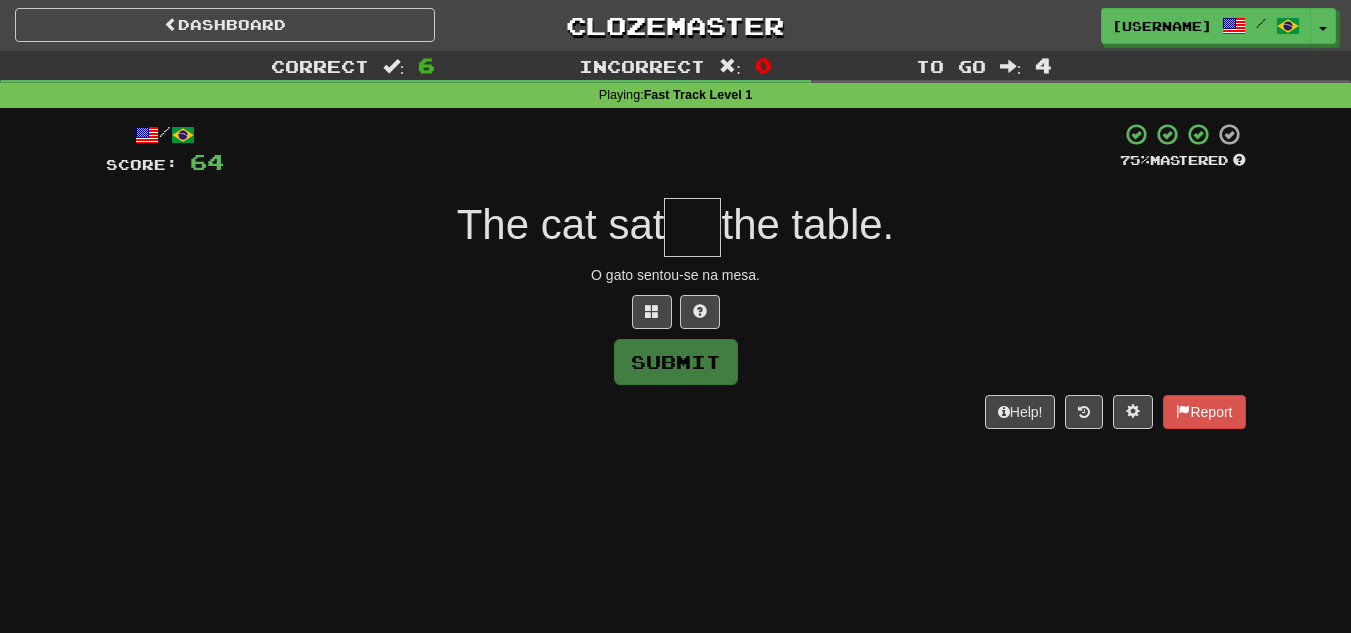type on "*" 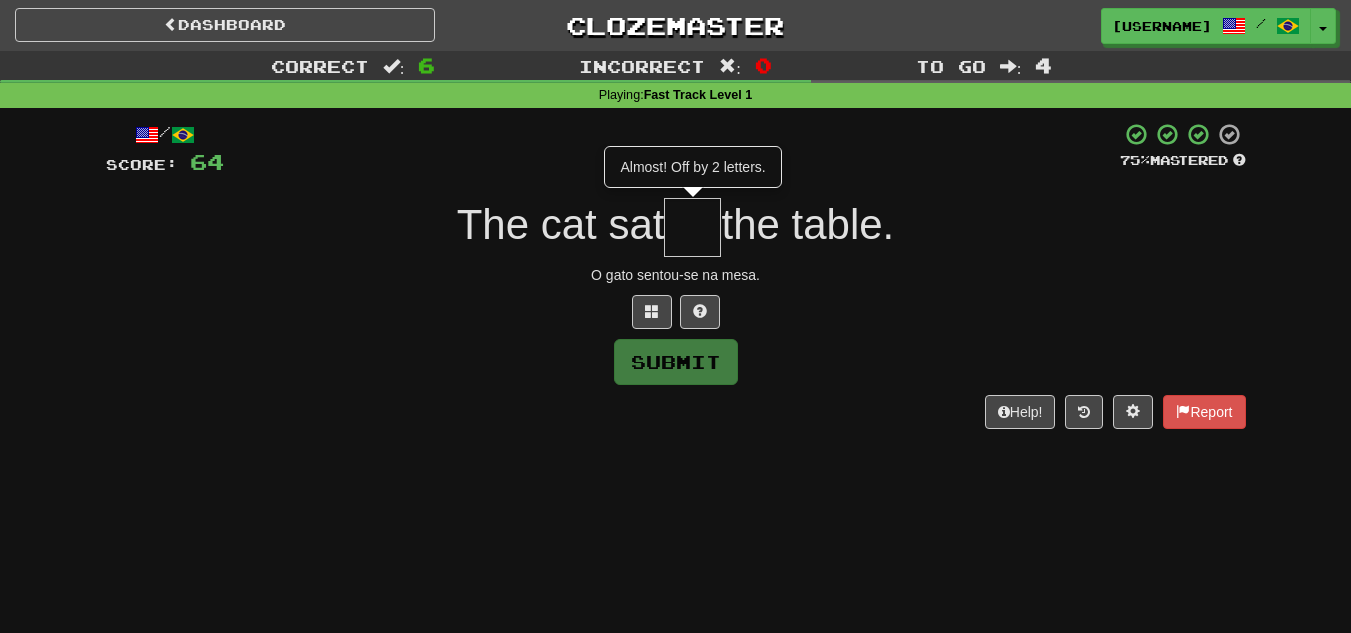 type on "**" 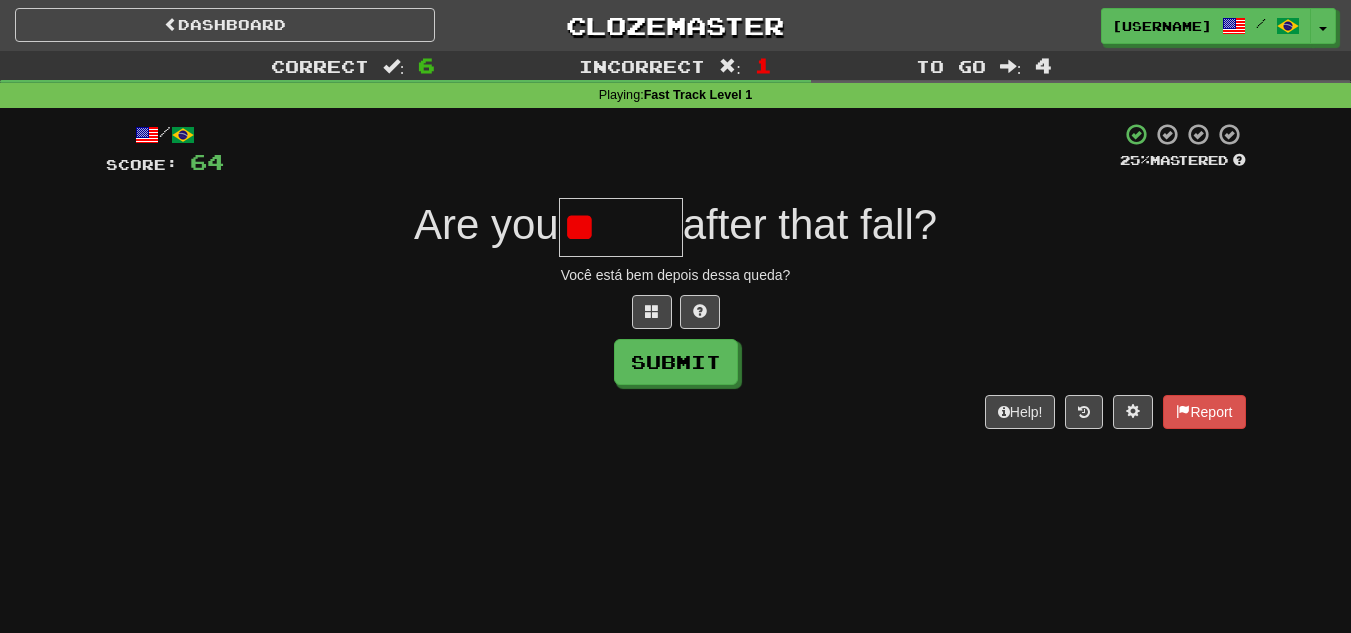 type on "*" 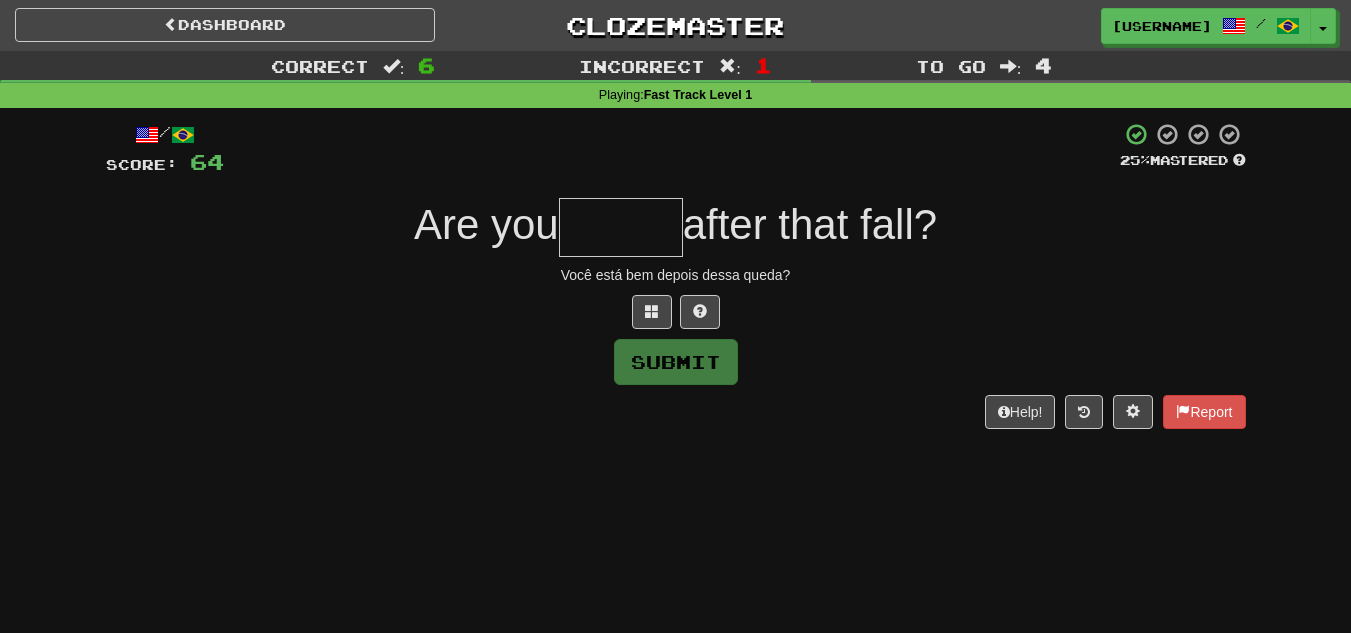 type on "*******" 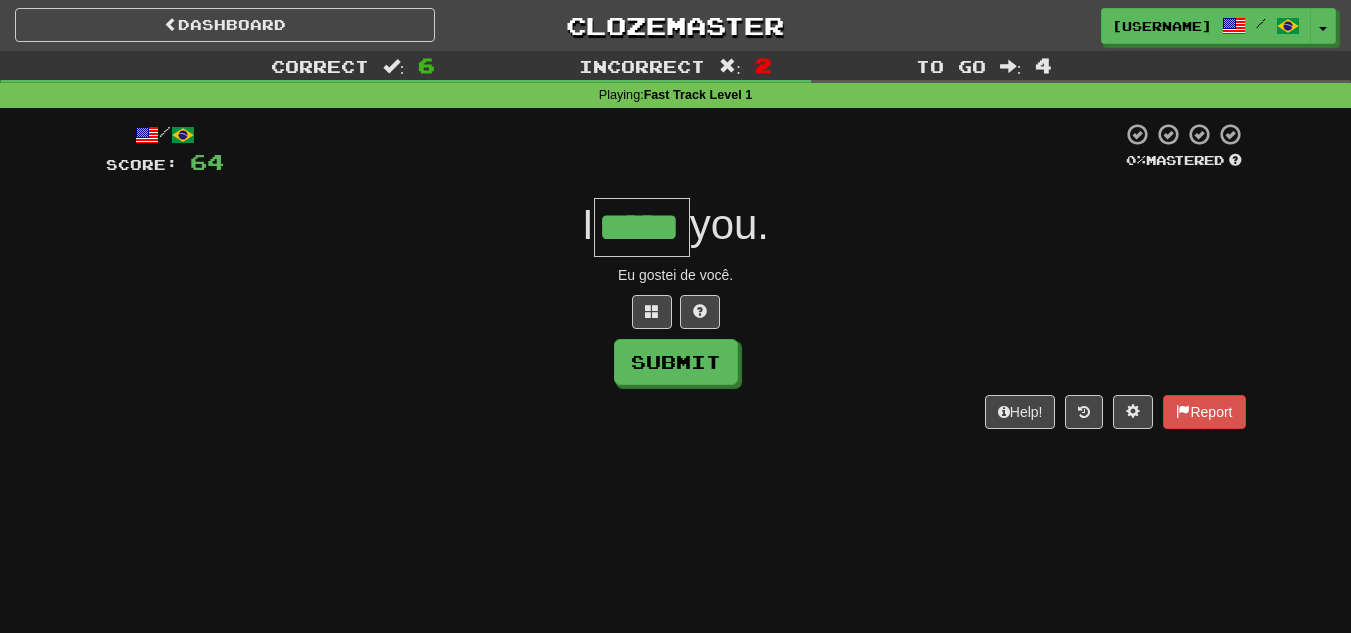 type on "*****" 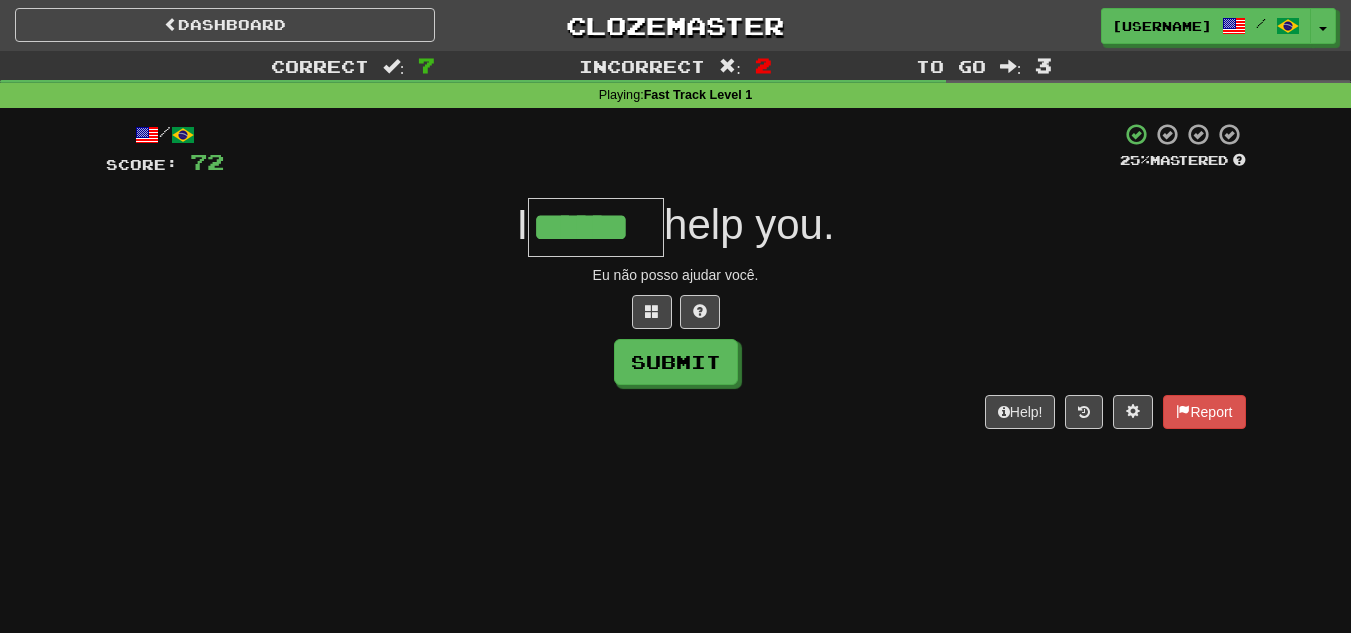type on "******" 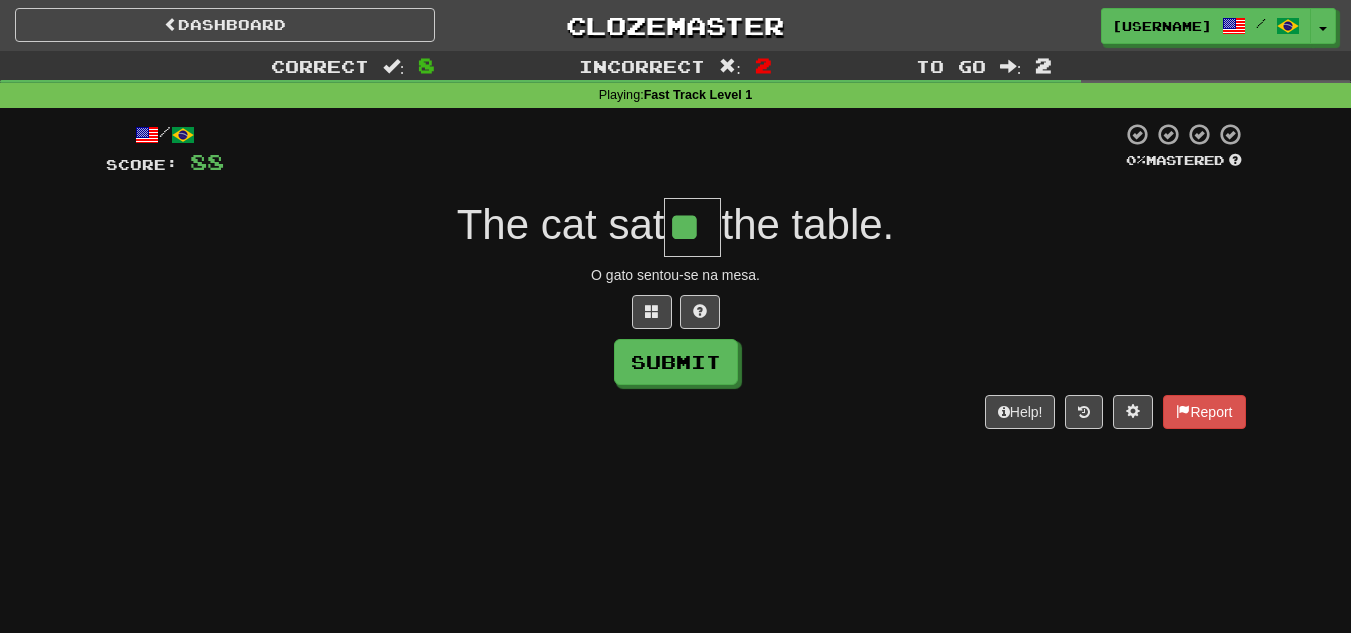 type on "**" 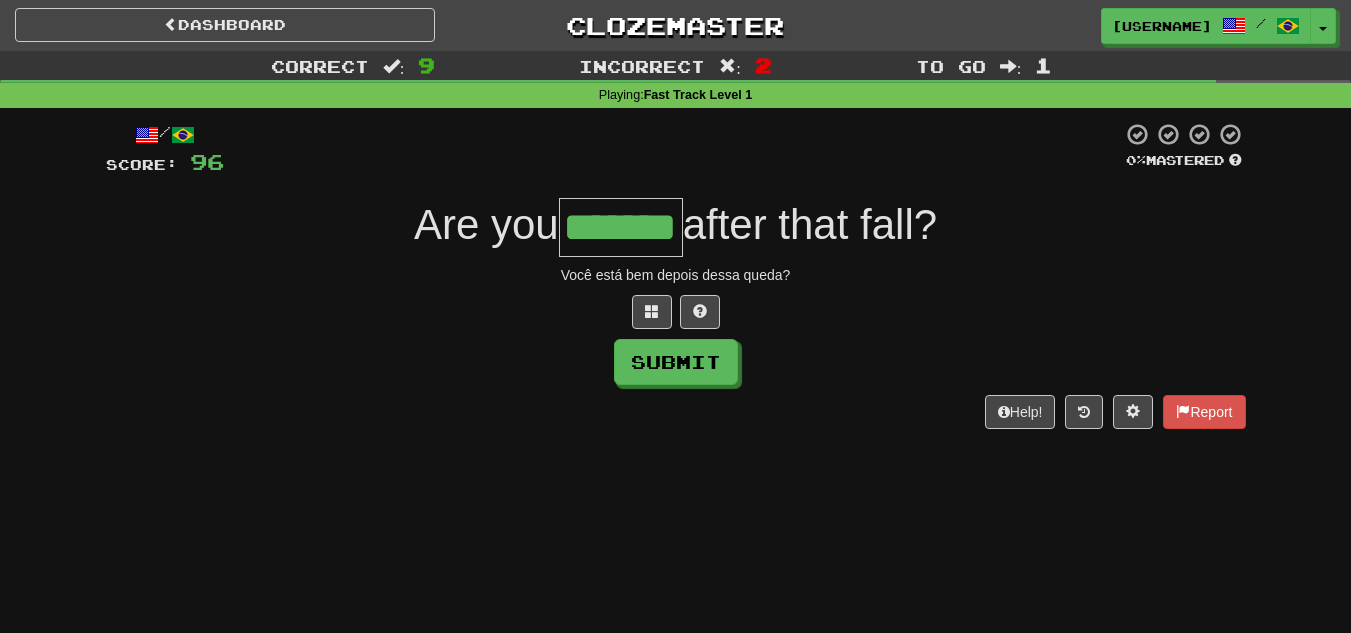 type on "*******" 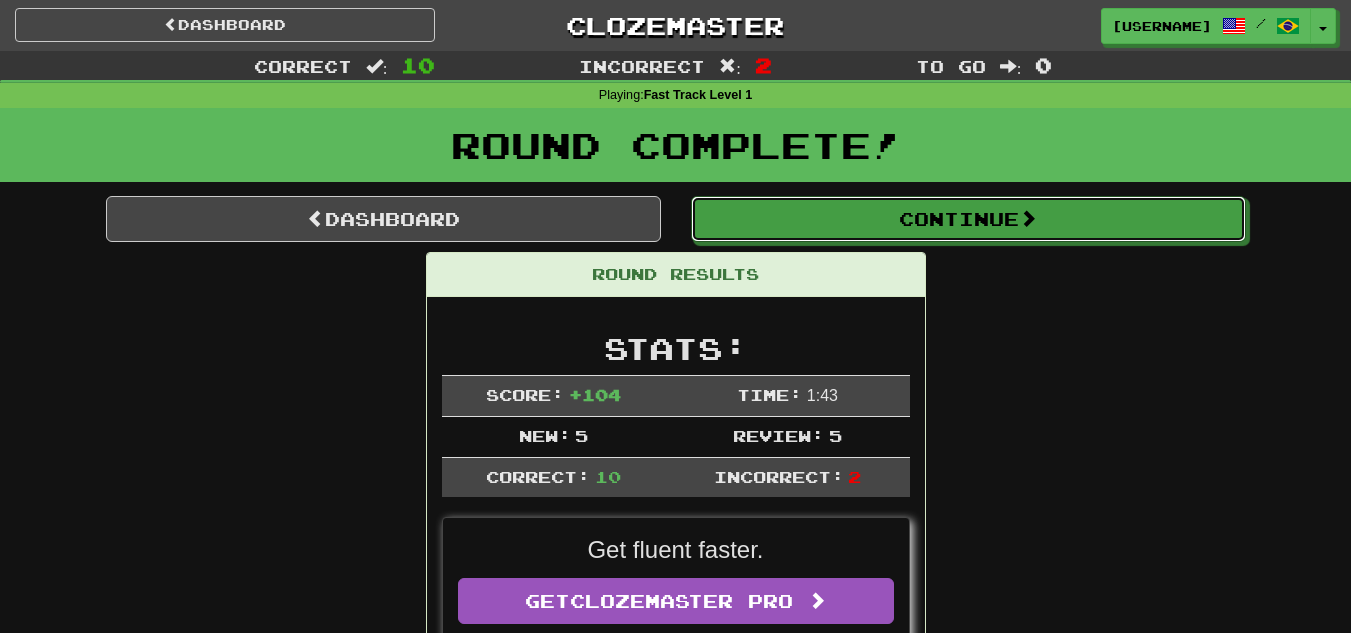 click on "Continue" at bounding box center [968, 219] 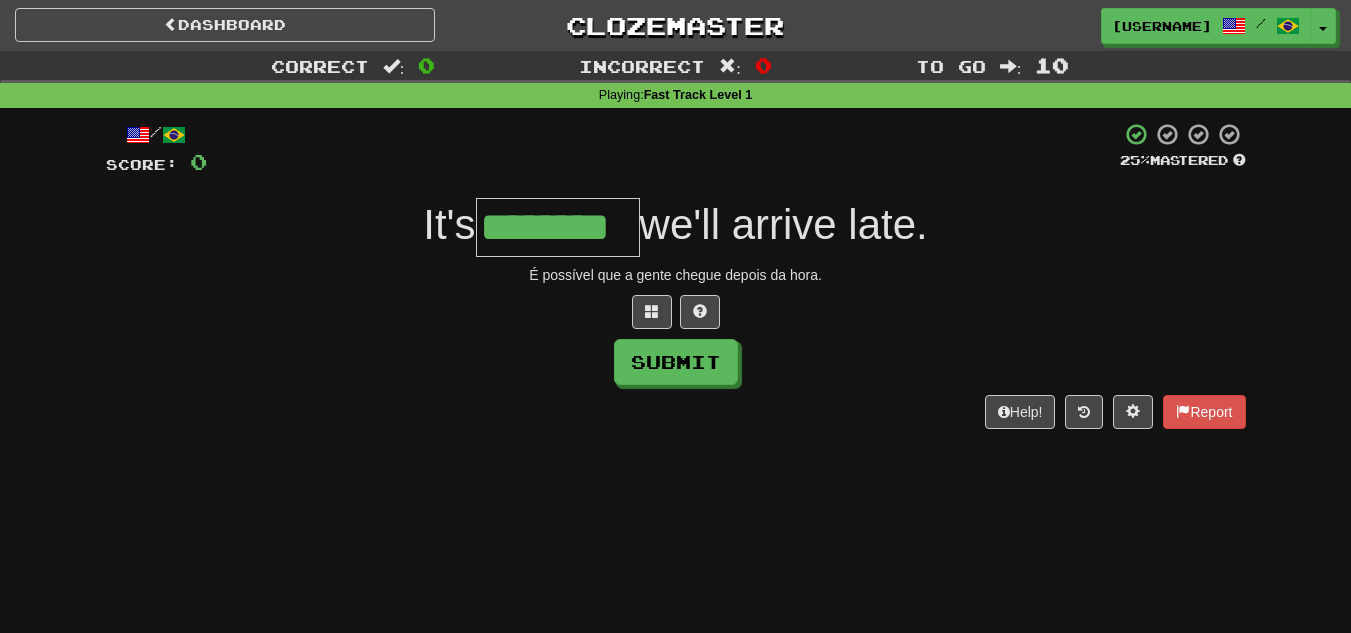 type on "********" 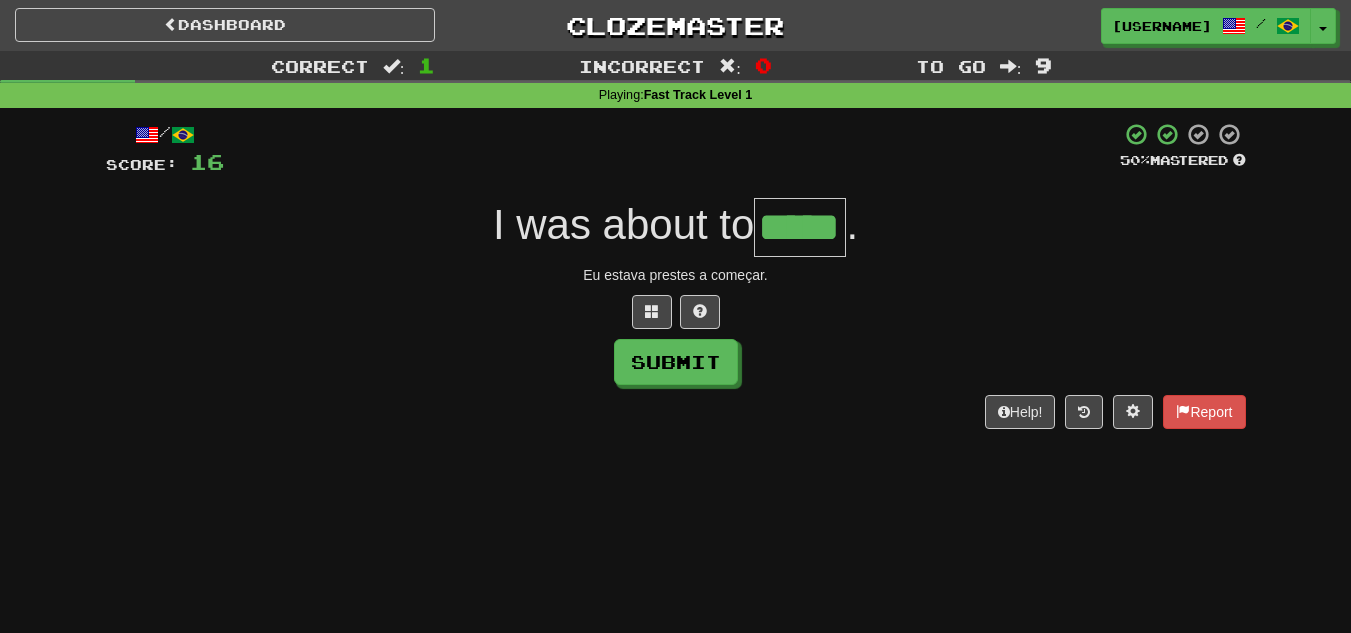 type on "*****" 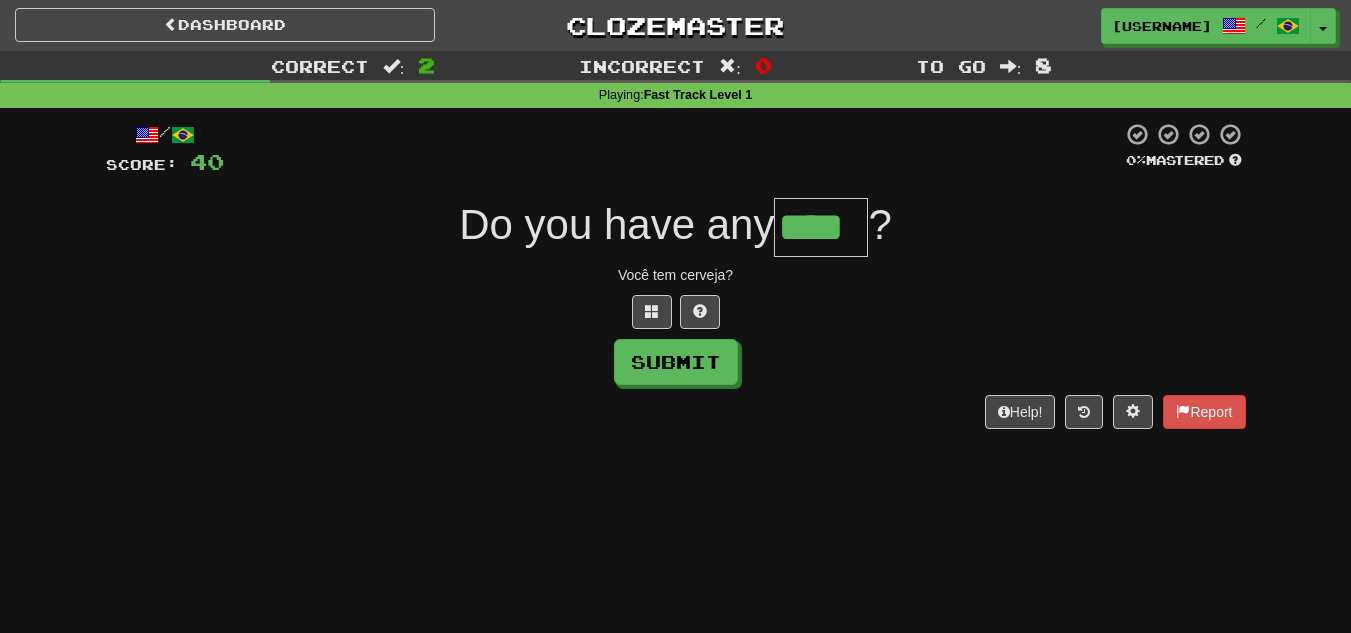 type on "****" 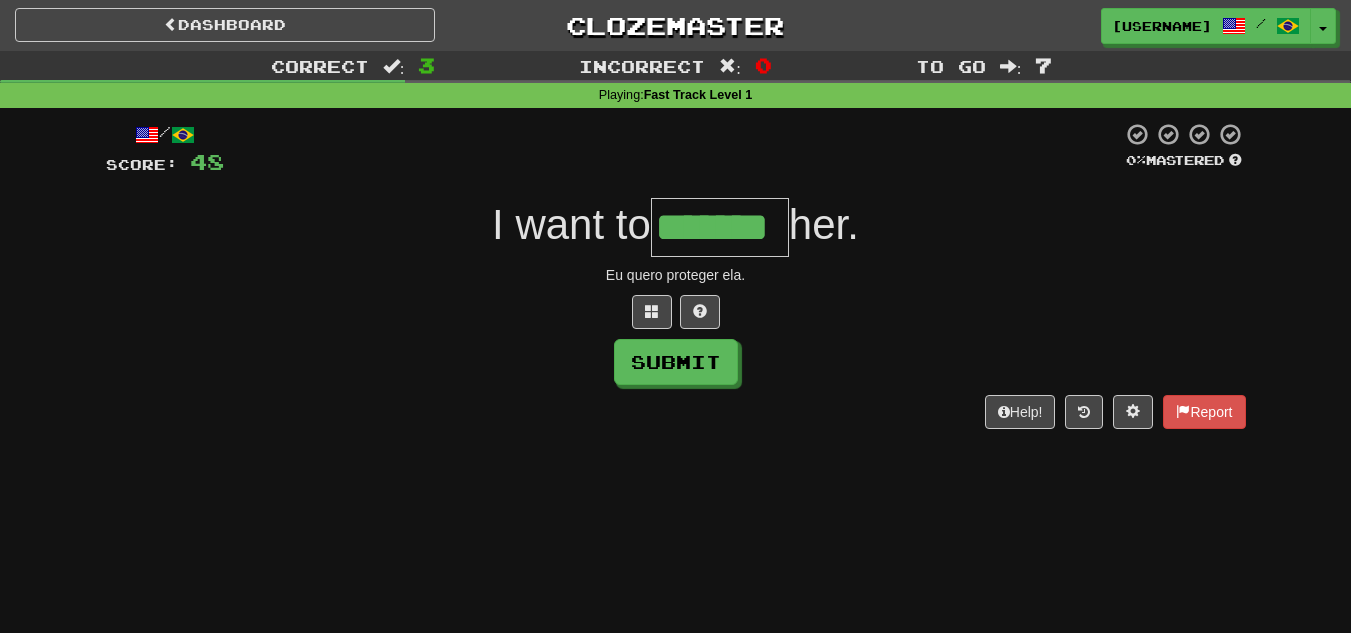 type on "*******" 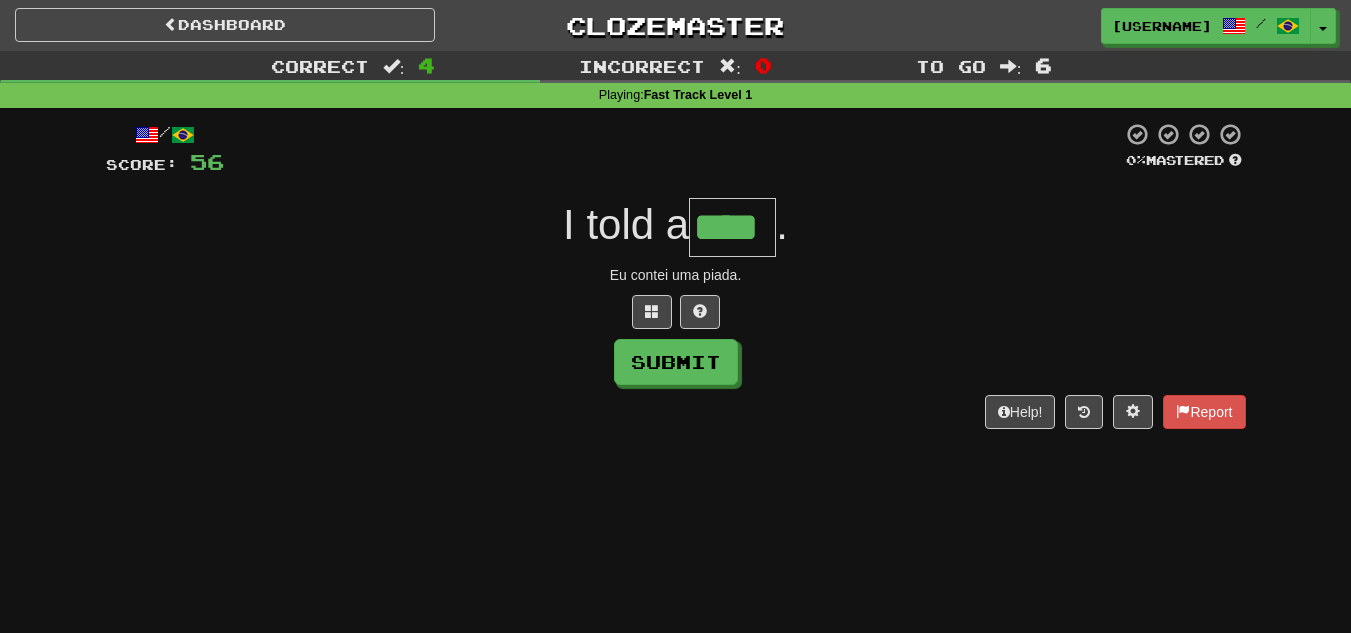 type on "****" 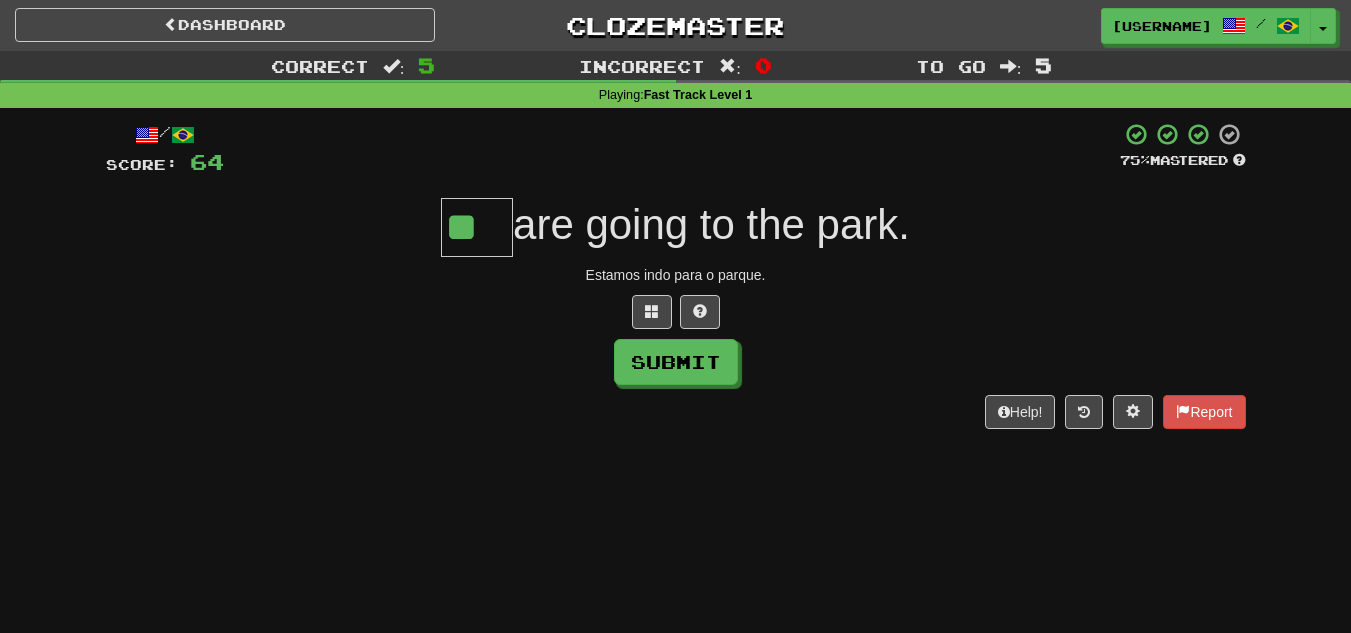 type on "**" 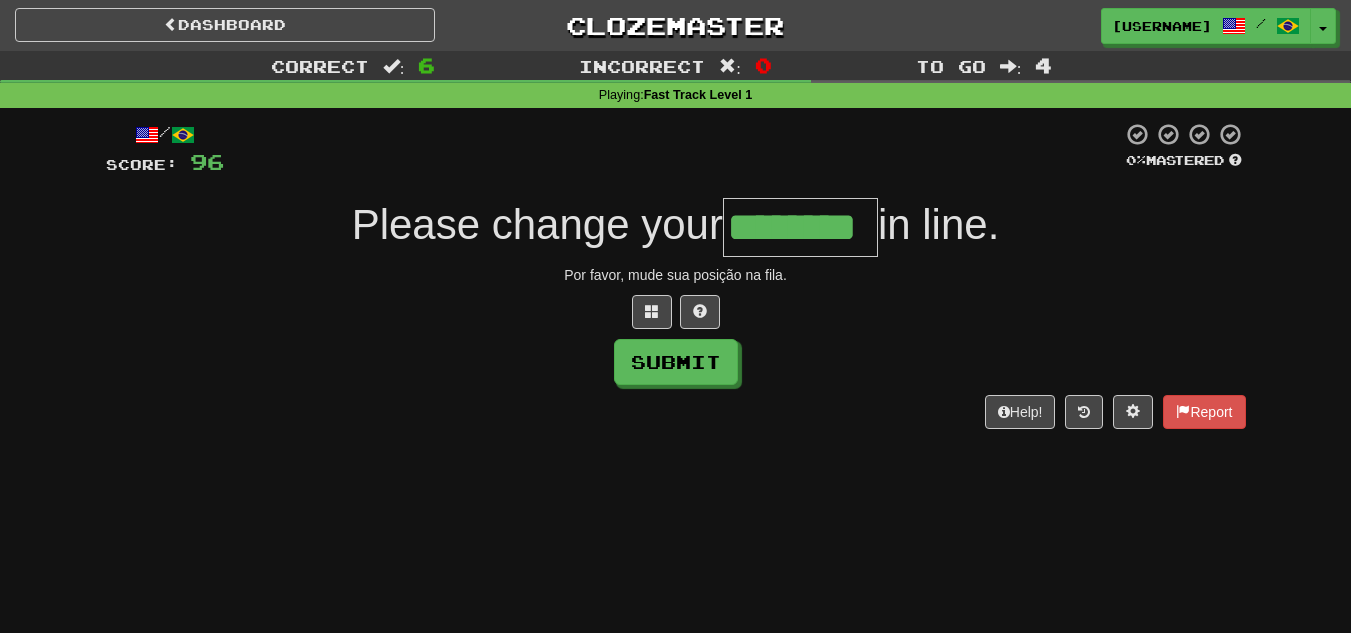 type on "********" 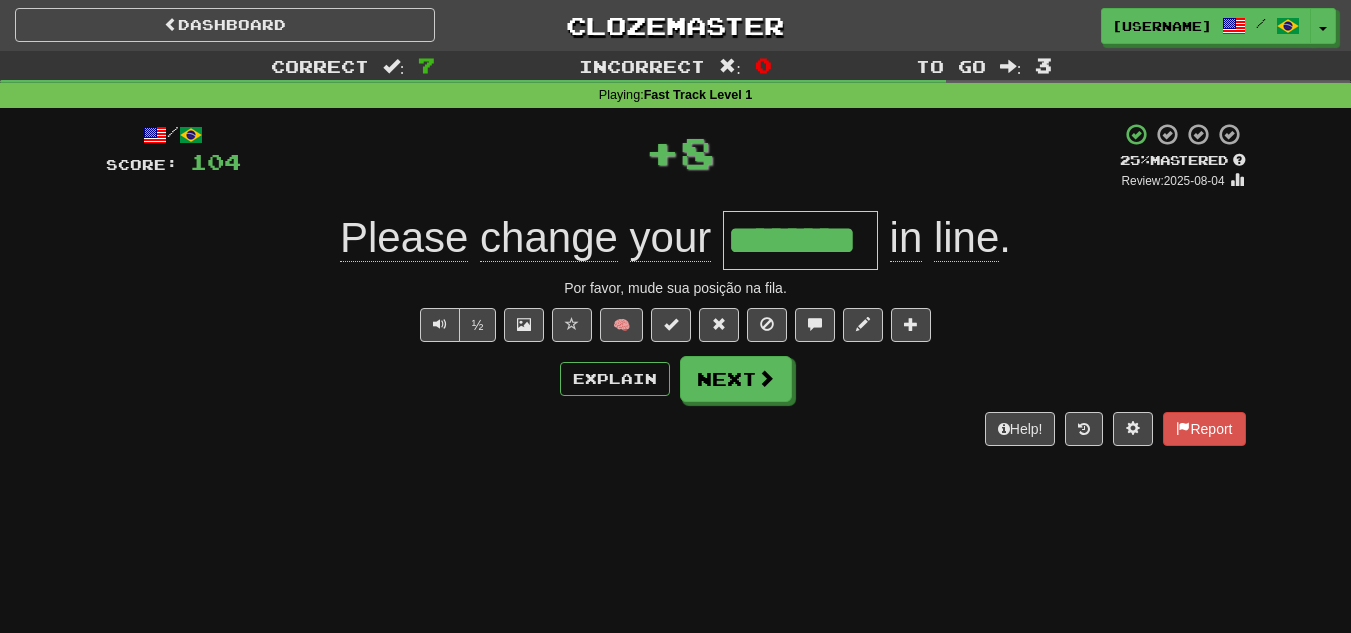 type 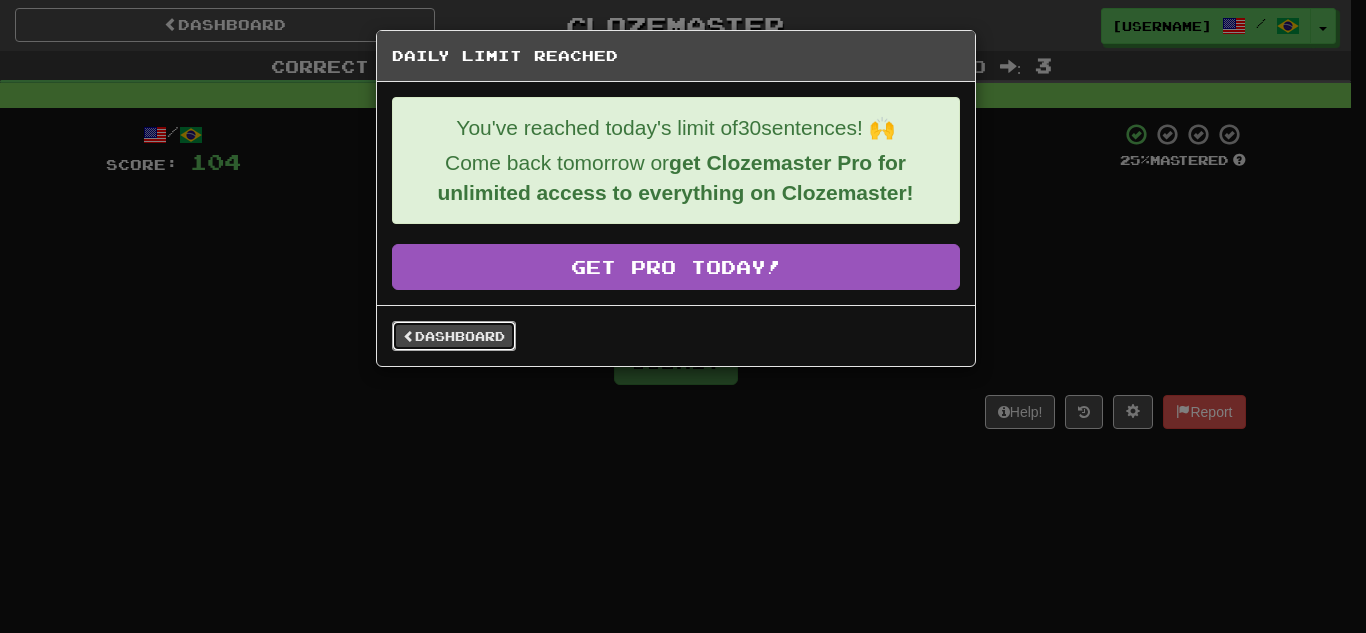 click on "Dashboard" at bounding box center [454, 336] 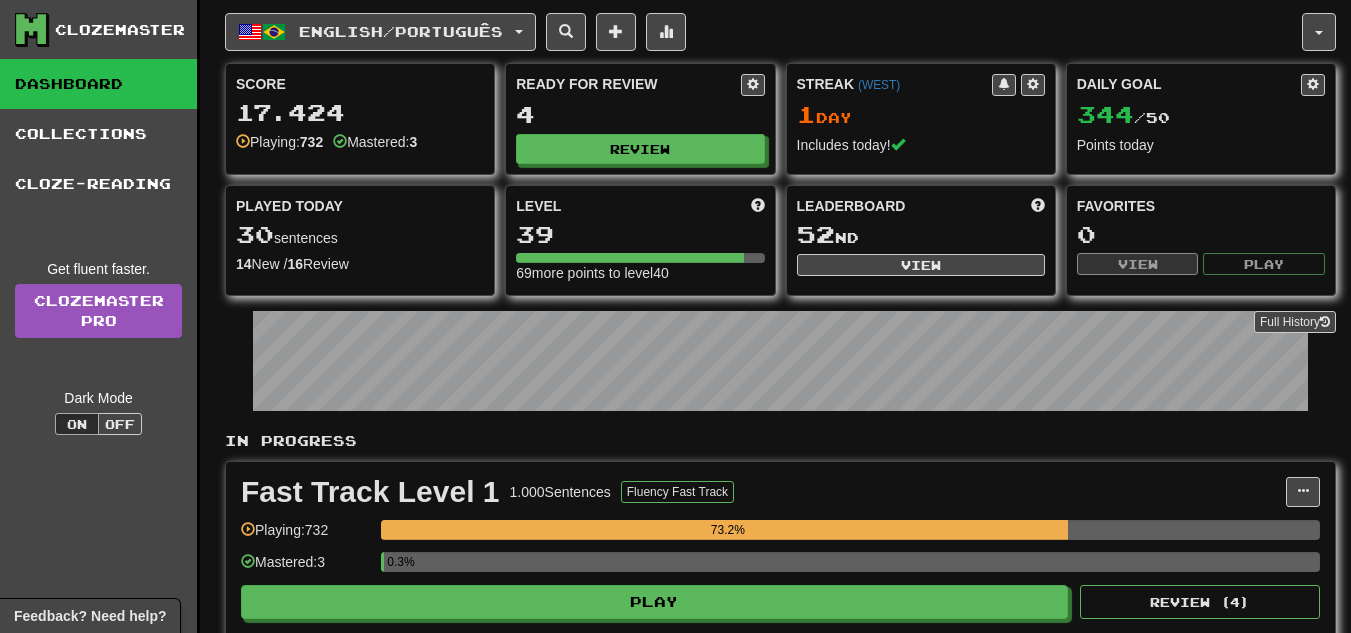 scroll, scrollTop: 0, scrollLeft: 0, axis: both 